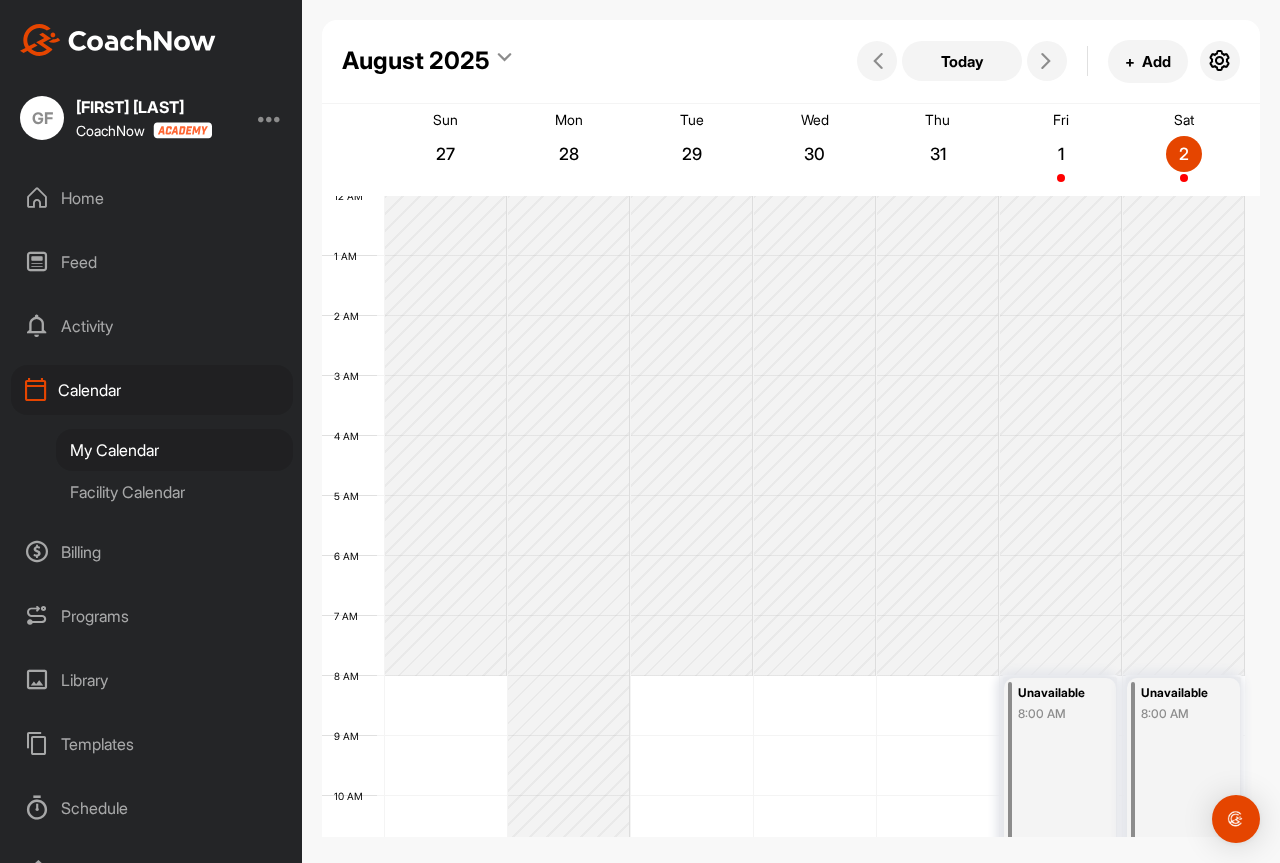 scroll, scrollTop: 0, scrollLeft: 0, axis: both 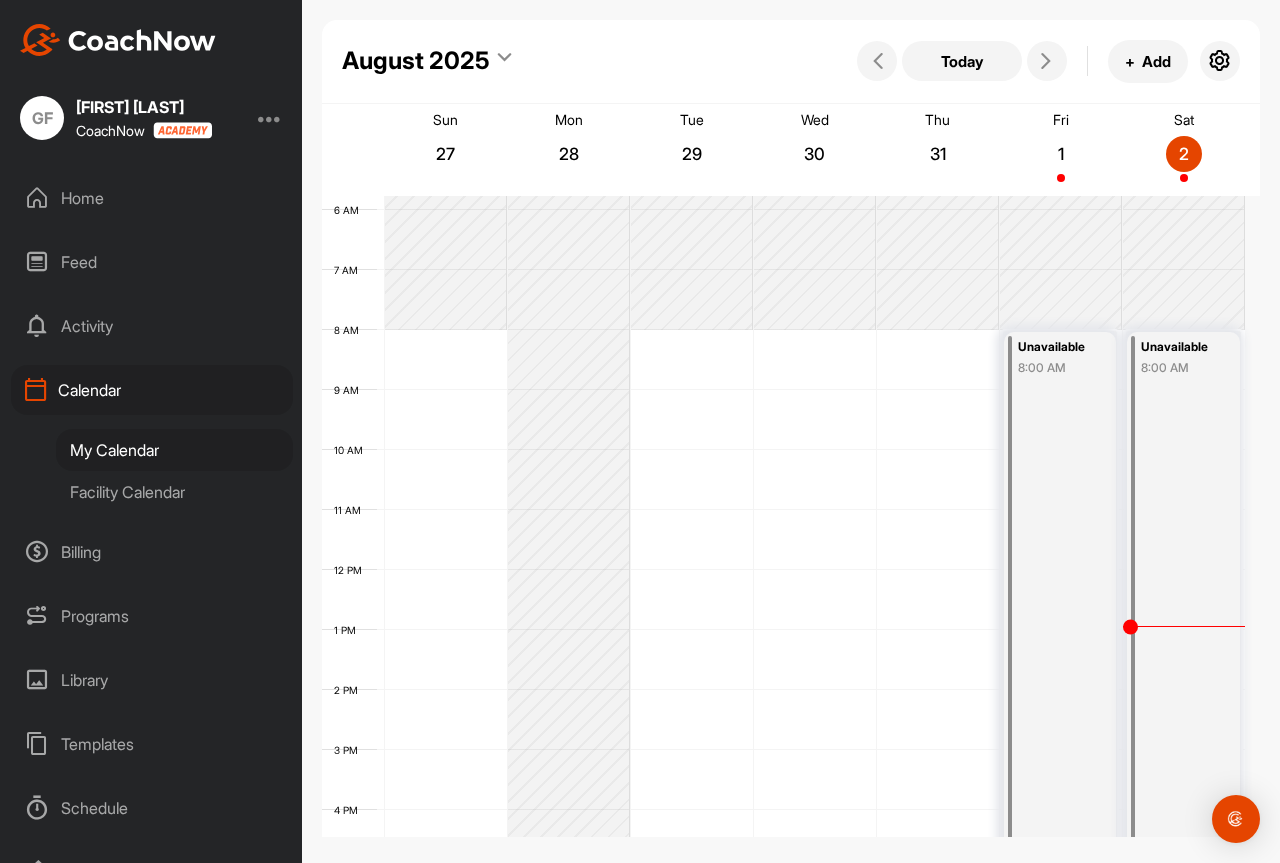 click on "August 2025" at bounding box center [416, 61] 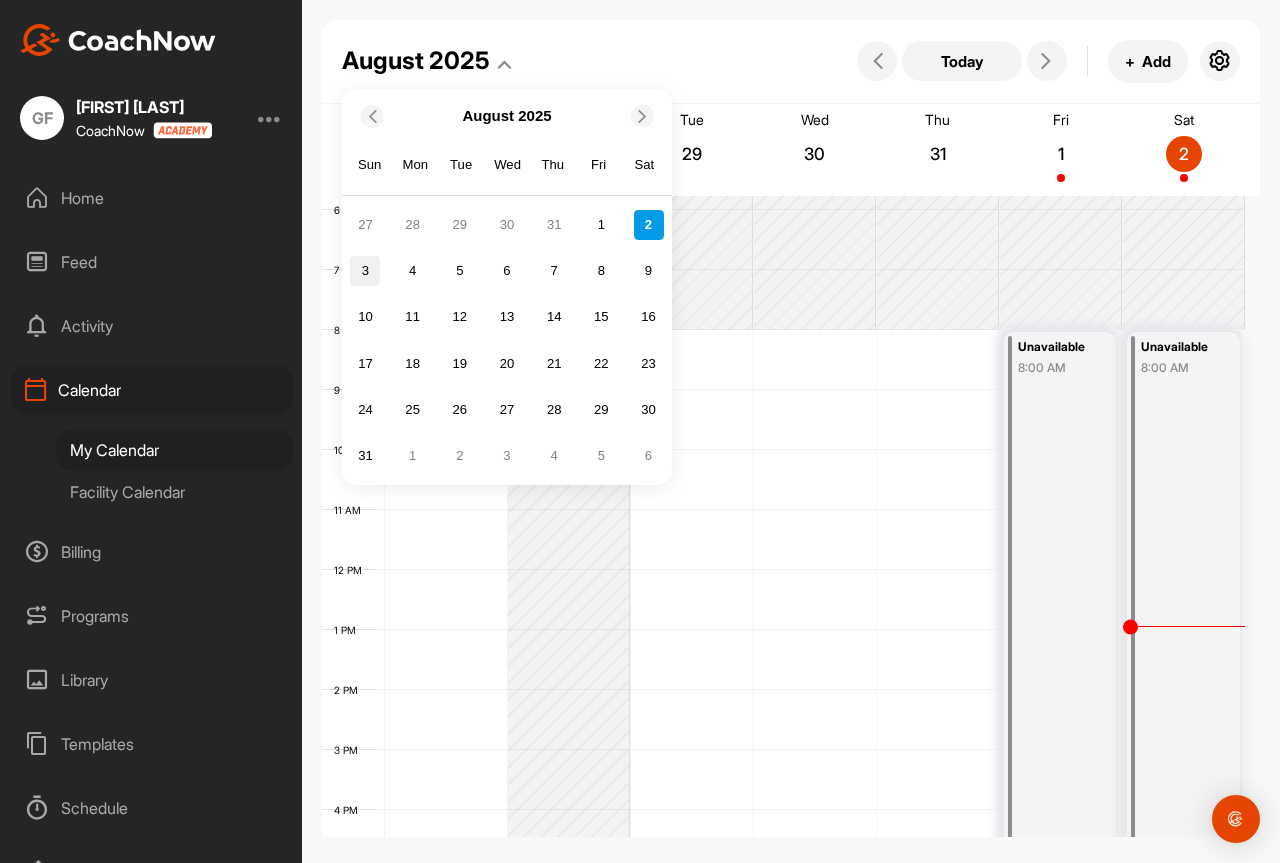 click on "3" at bounding box center [365, 271] 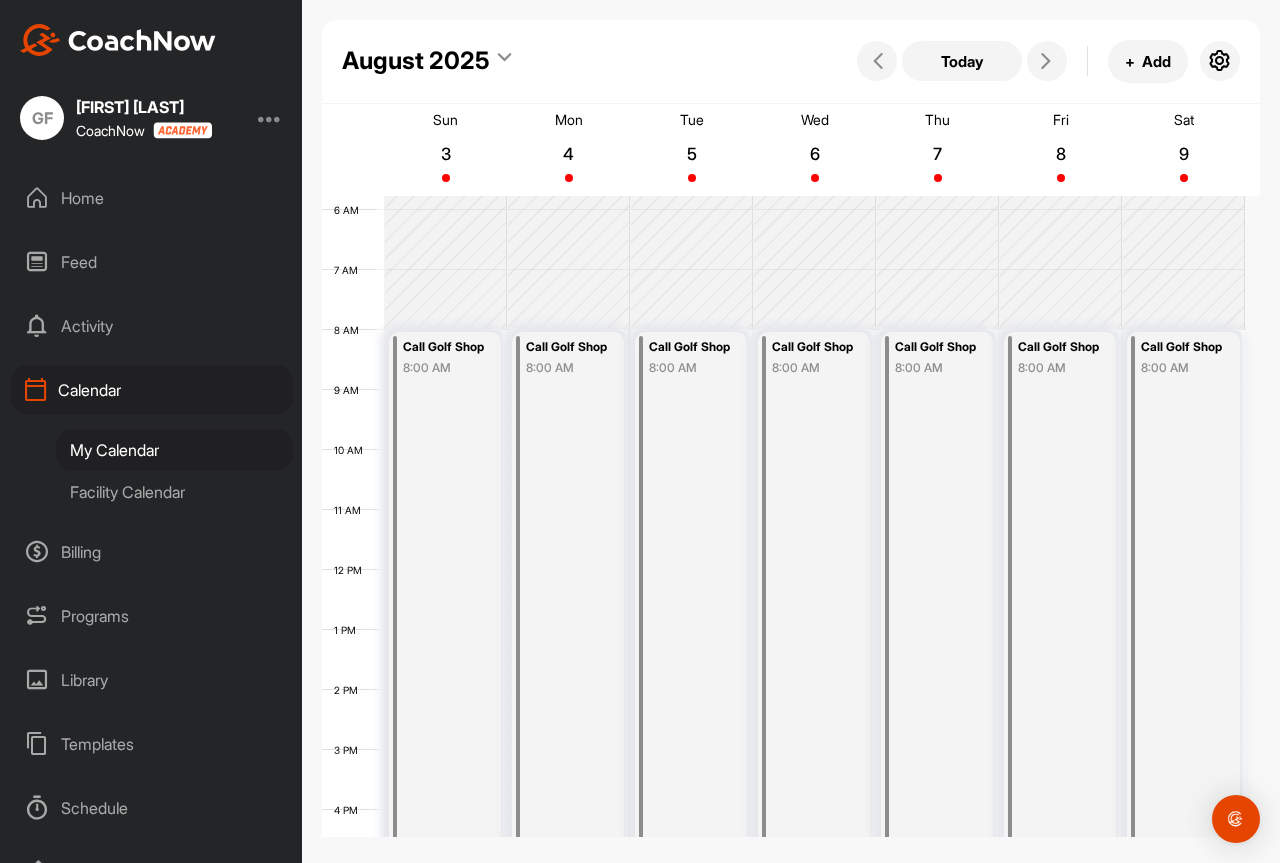 click on "August 2025" at bounding box center (416, 61) 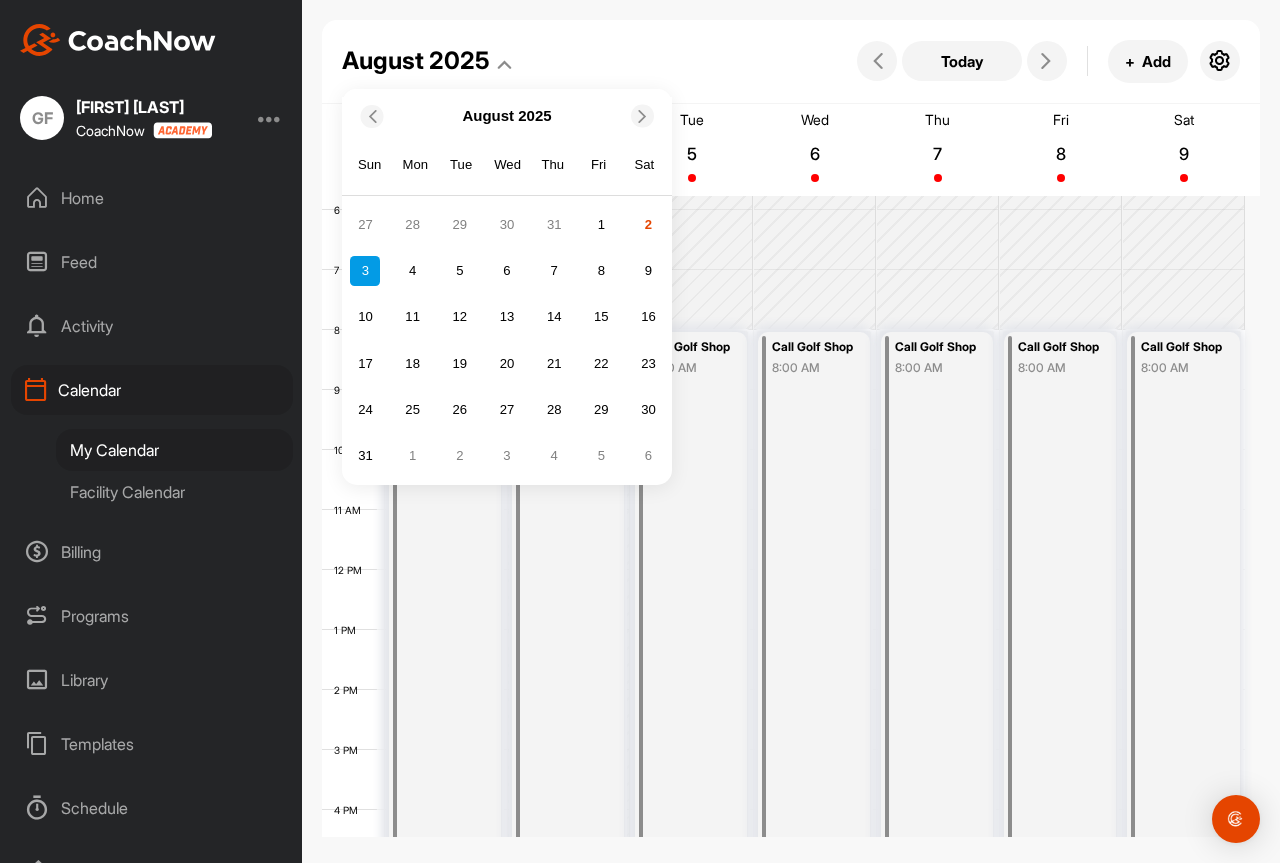 click on "Facility Calendar" at bounding box center [174, 492] 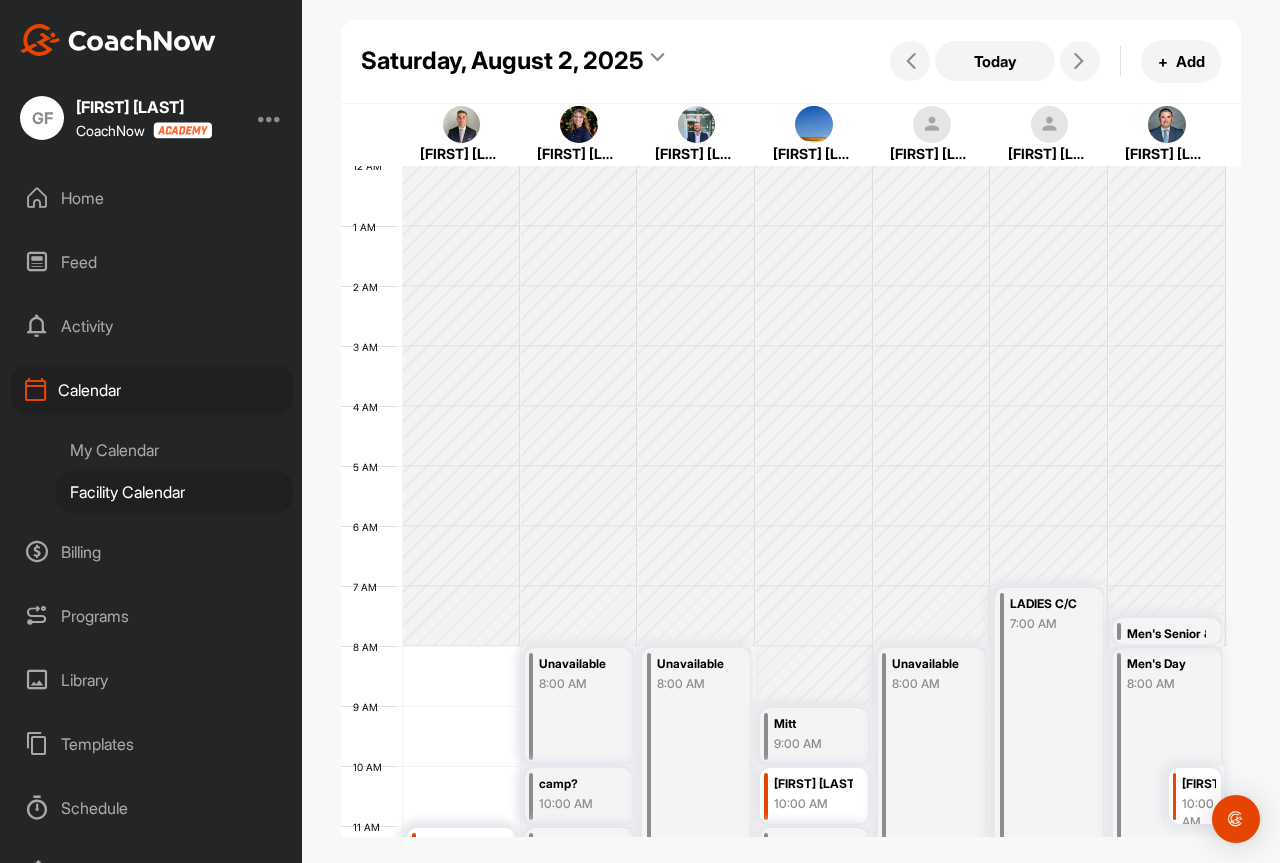 scroll, scrollTop: 346, scrollLeft: 0, axis: vertical 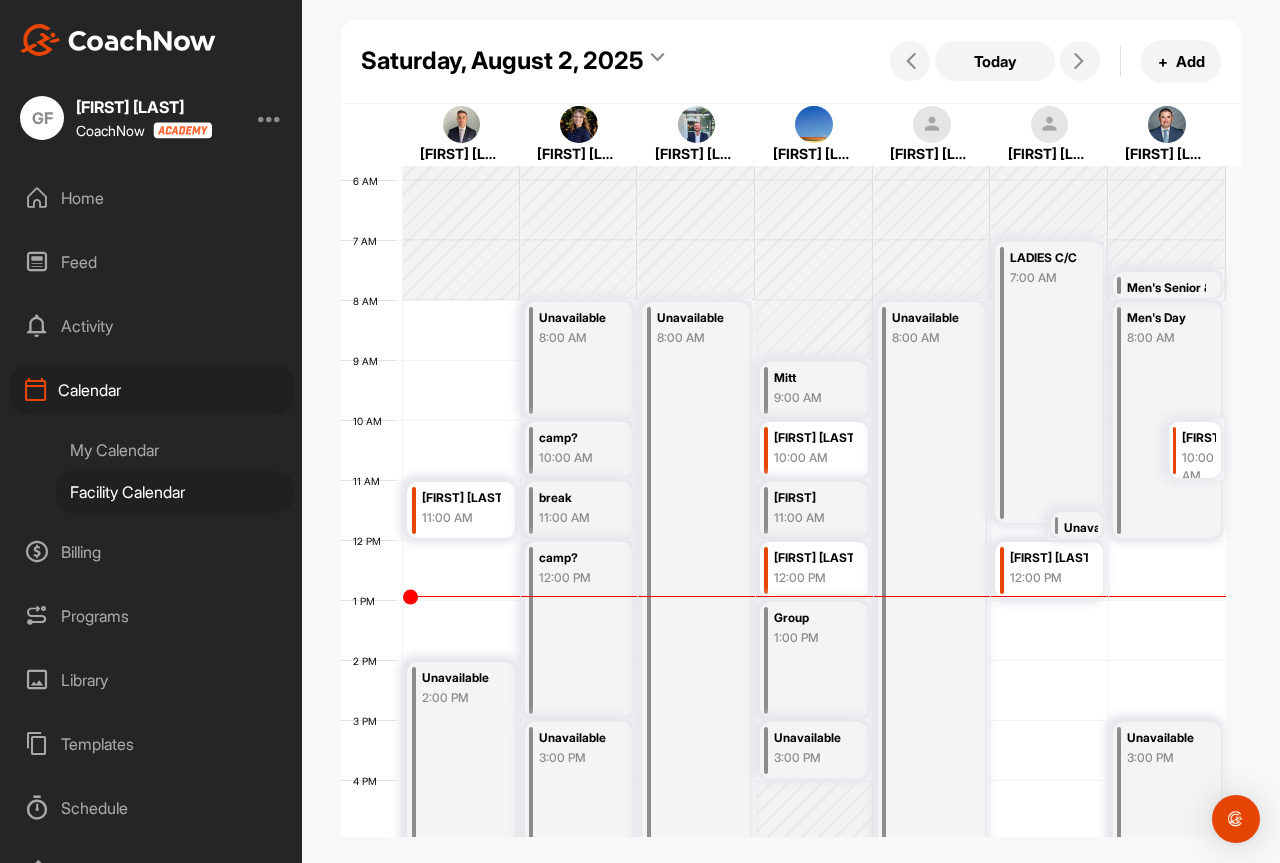 click on "Saturday, August 2, 2025" at bounding box center (502, 61) 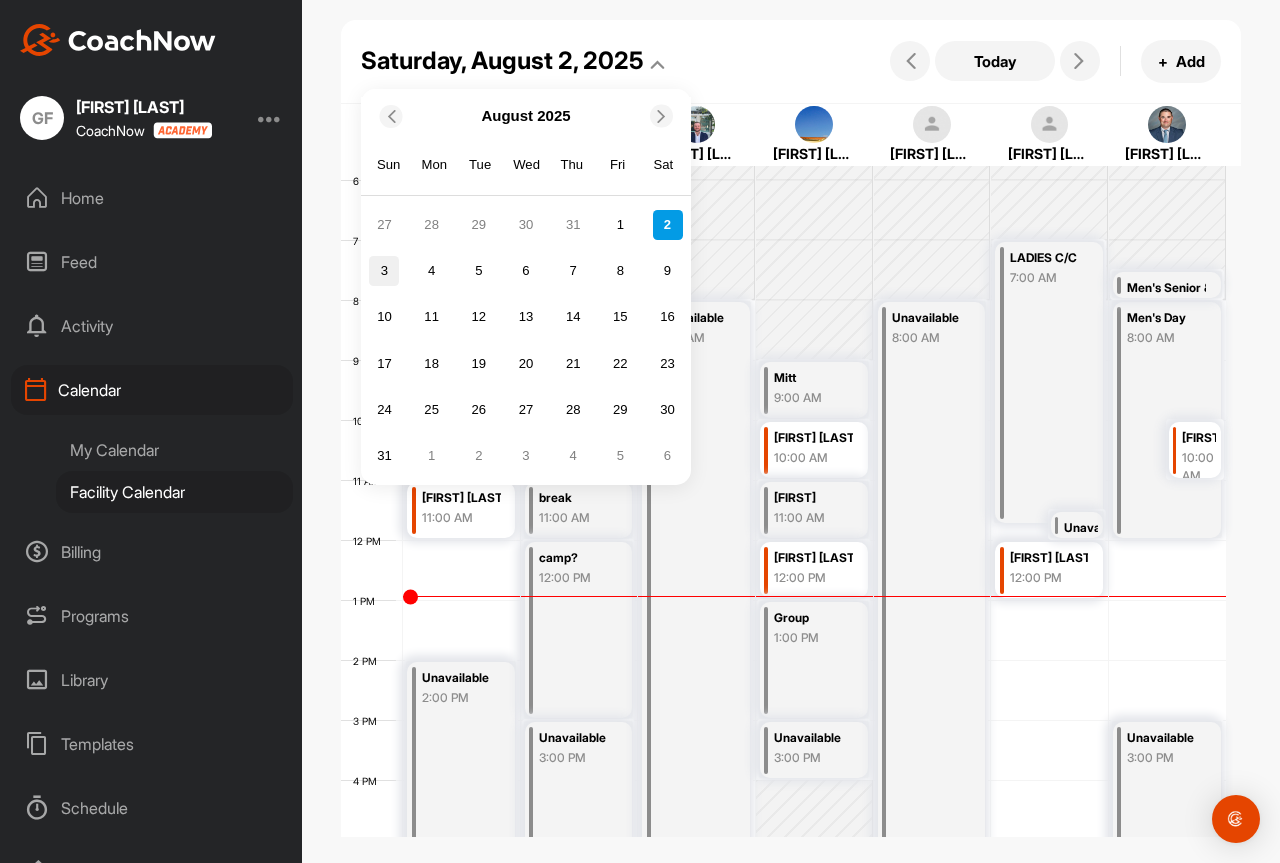 click on "3" at bounding box center (384, 271) 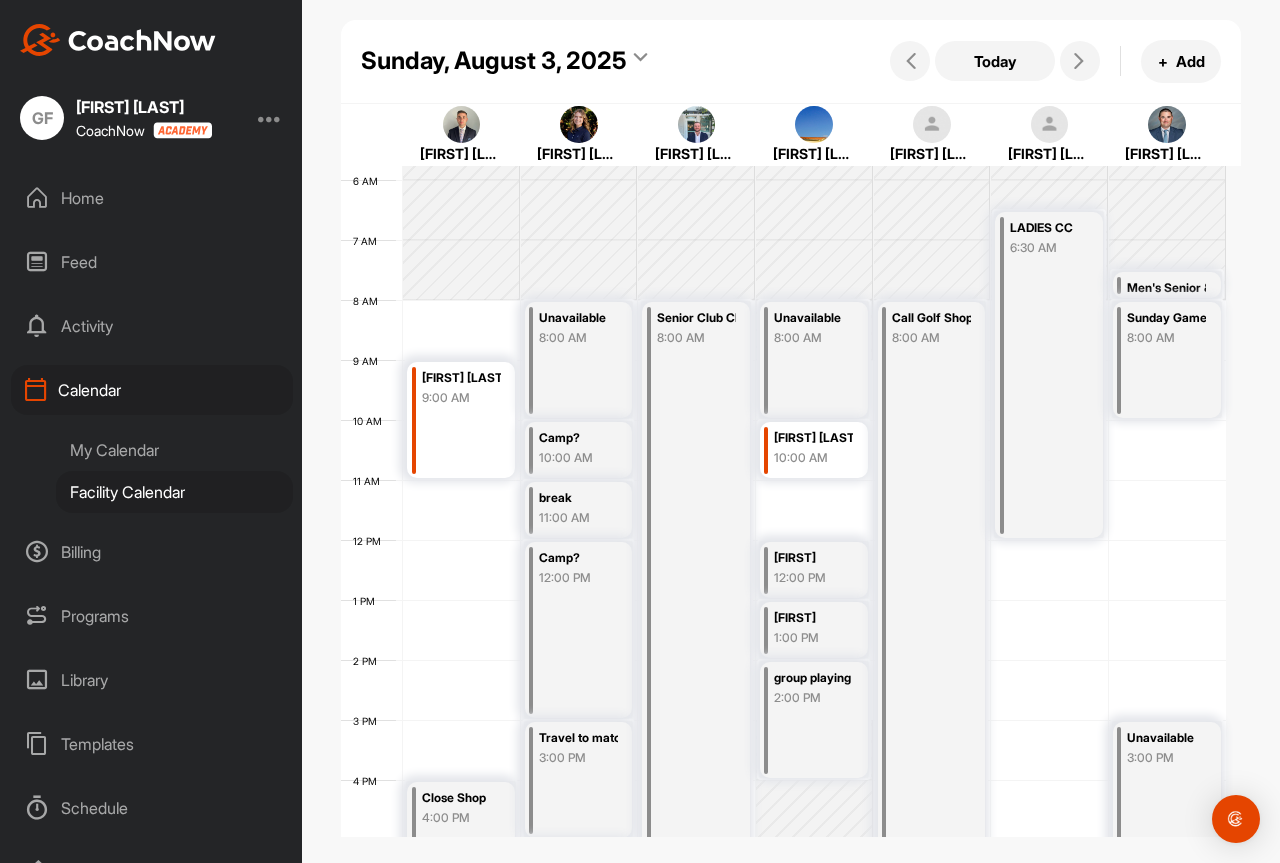 scroll, scrollTop: 446, scrollLeft: 0, axis: vertical 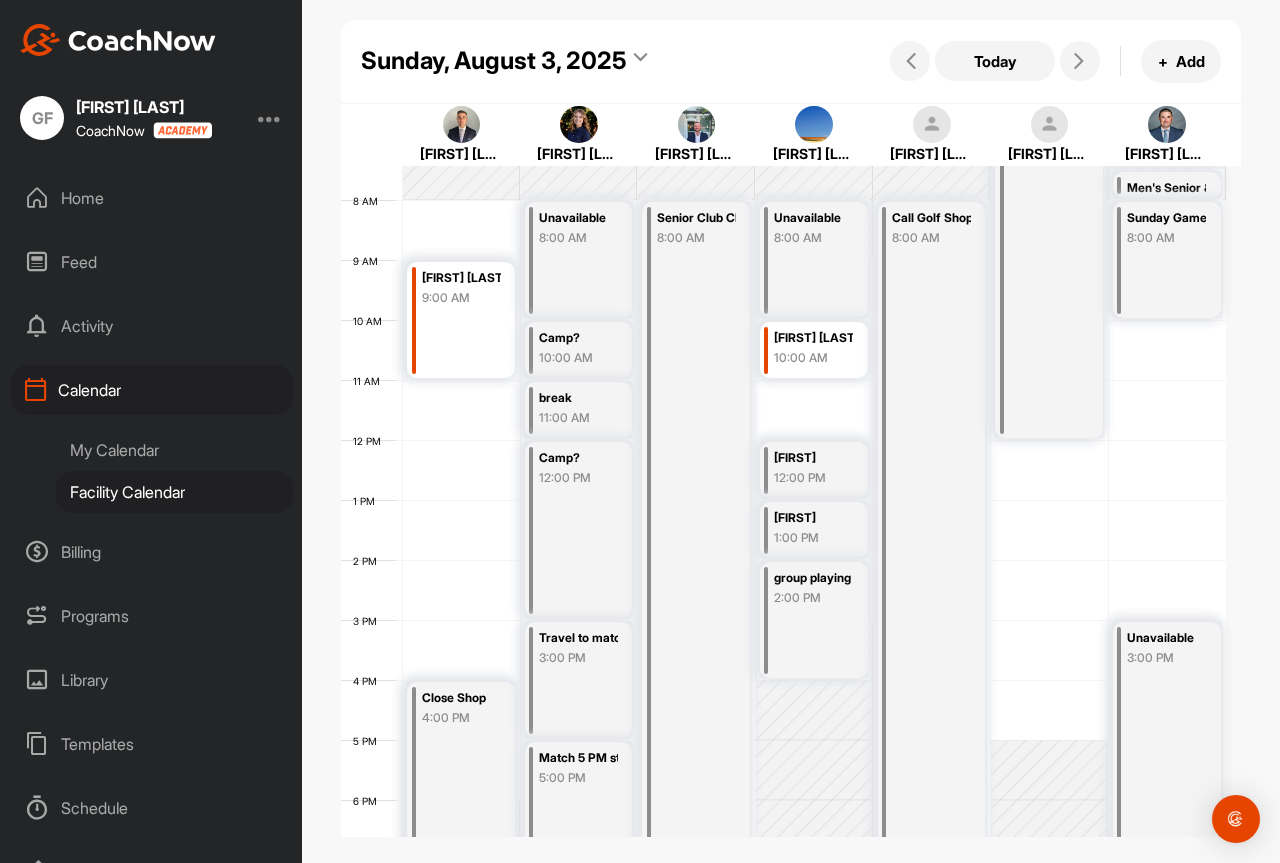 click on "Sunday, August 3, 2025" at bounding box center (494, 61) 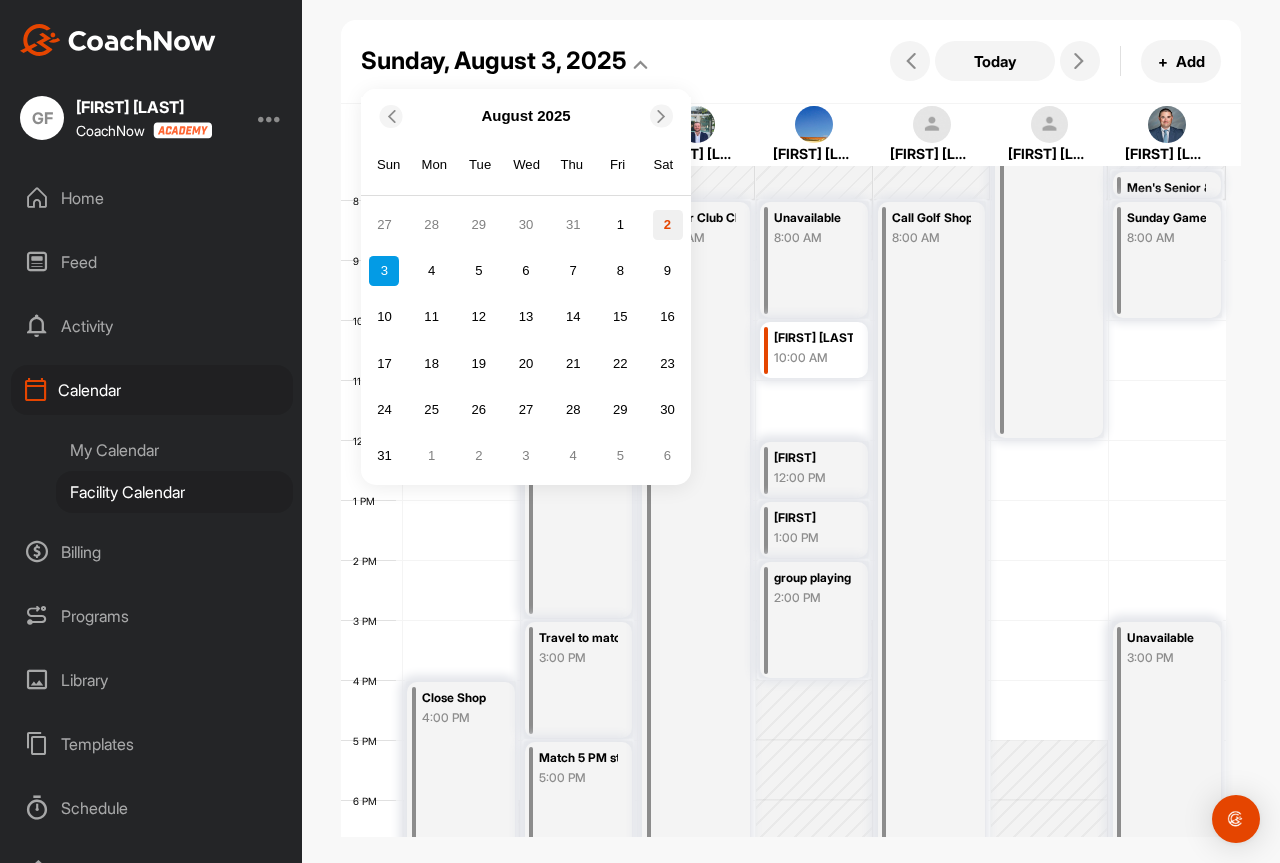 click on "2" at bounding box center [668, 225] 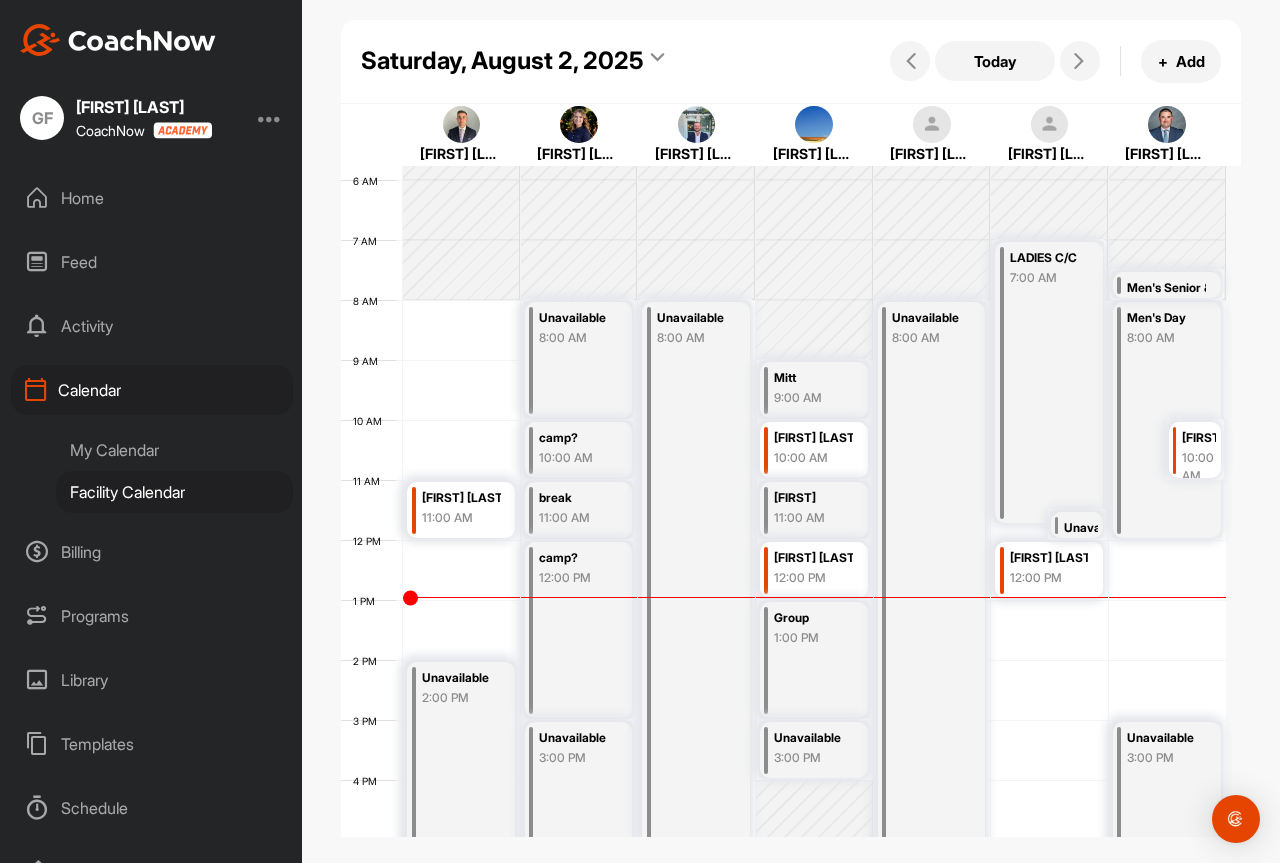 click on "Saturday, August 2, 2025" at bounding box center [502, 61] 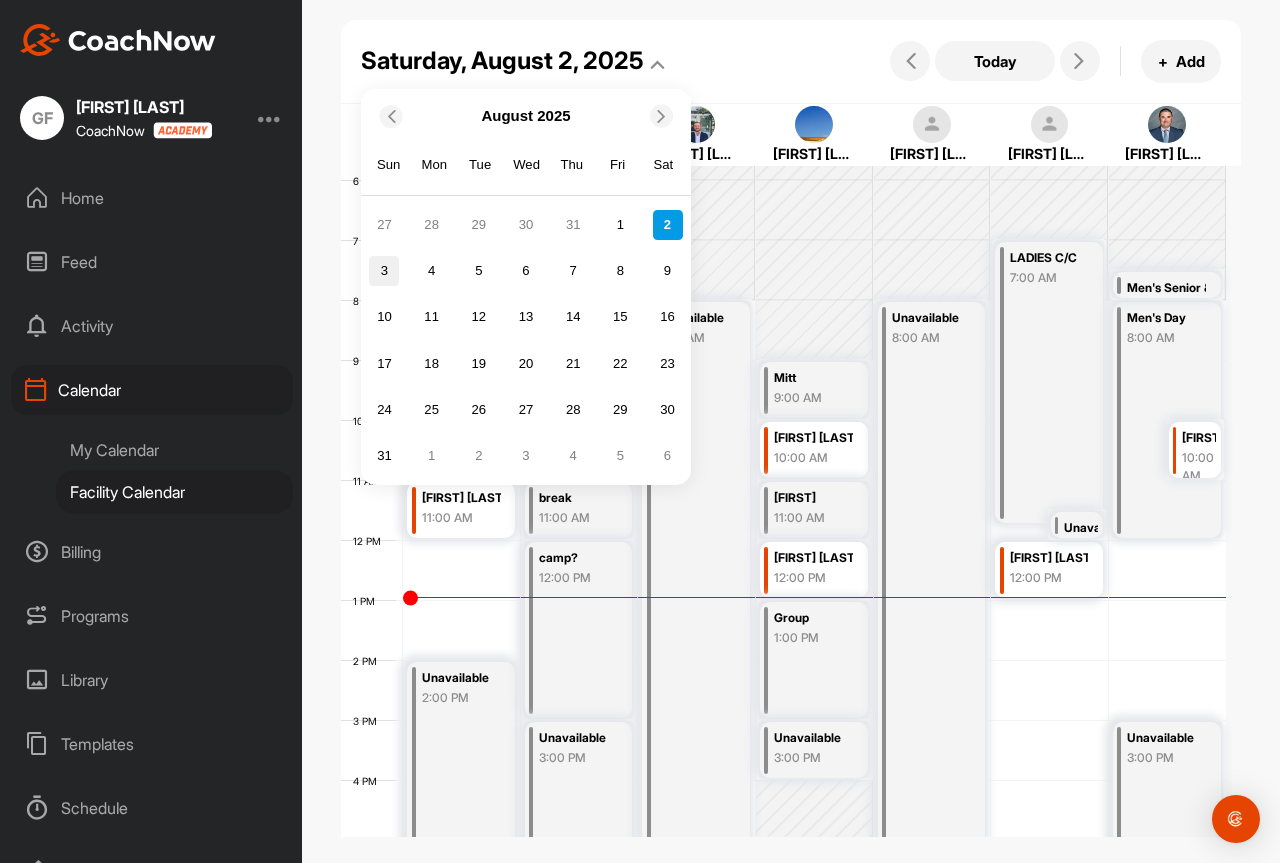 click on "3" at bounding box center [384, 271] 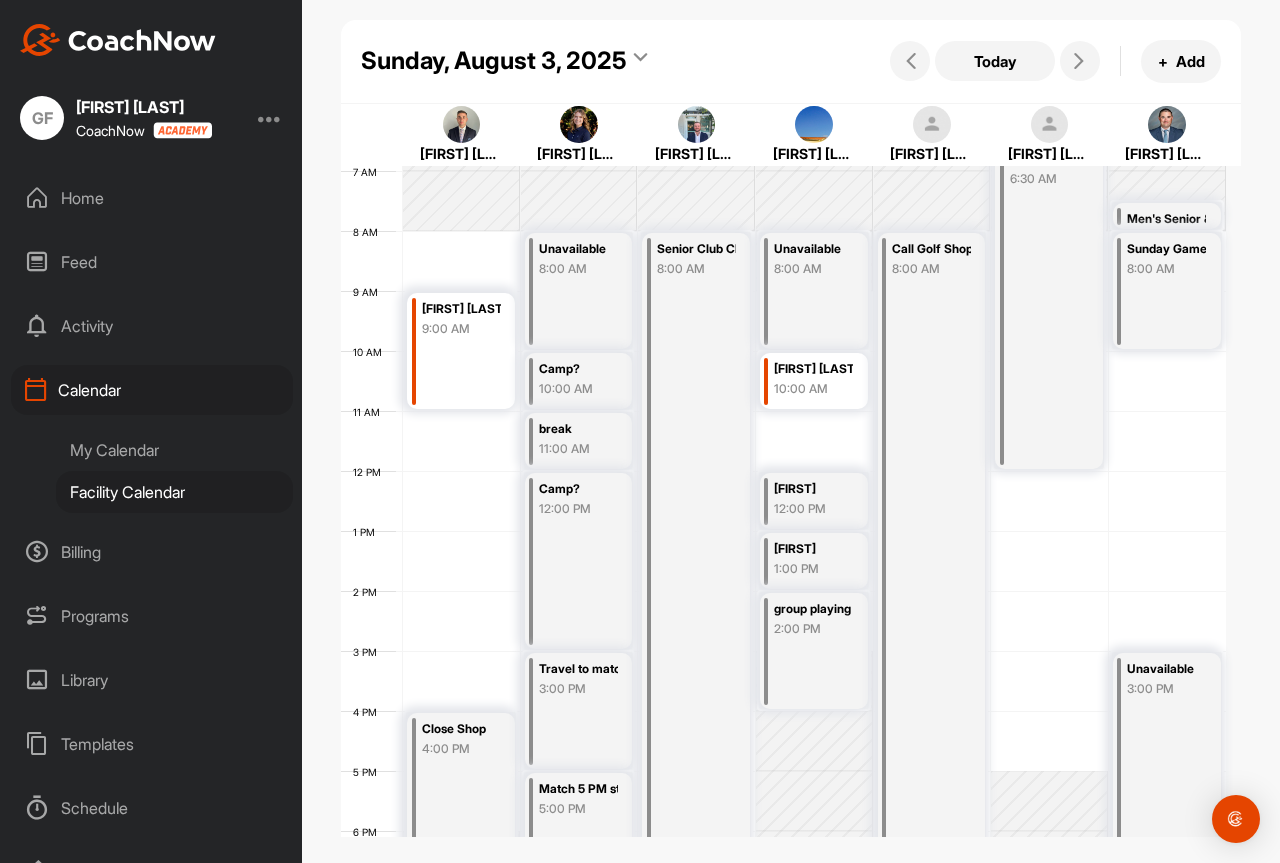 scroll, scrollTop: 446, scrollLeft: 0, axis: vertical 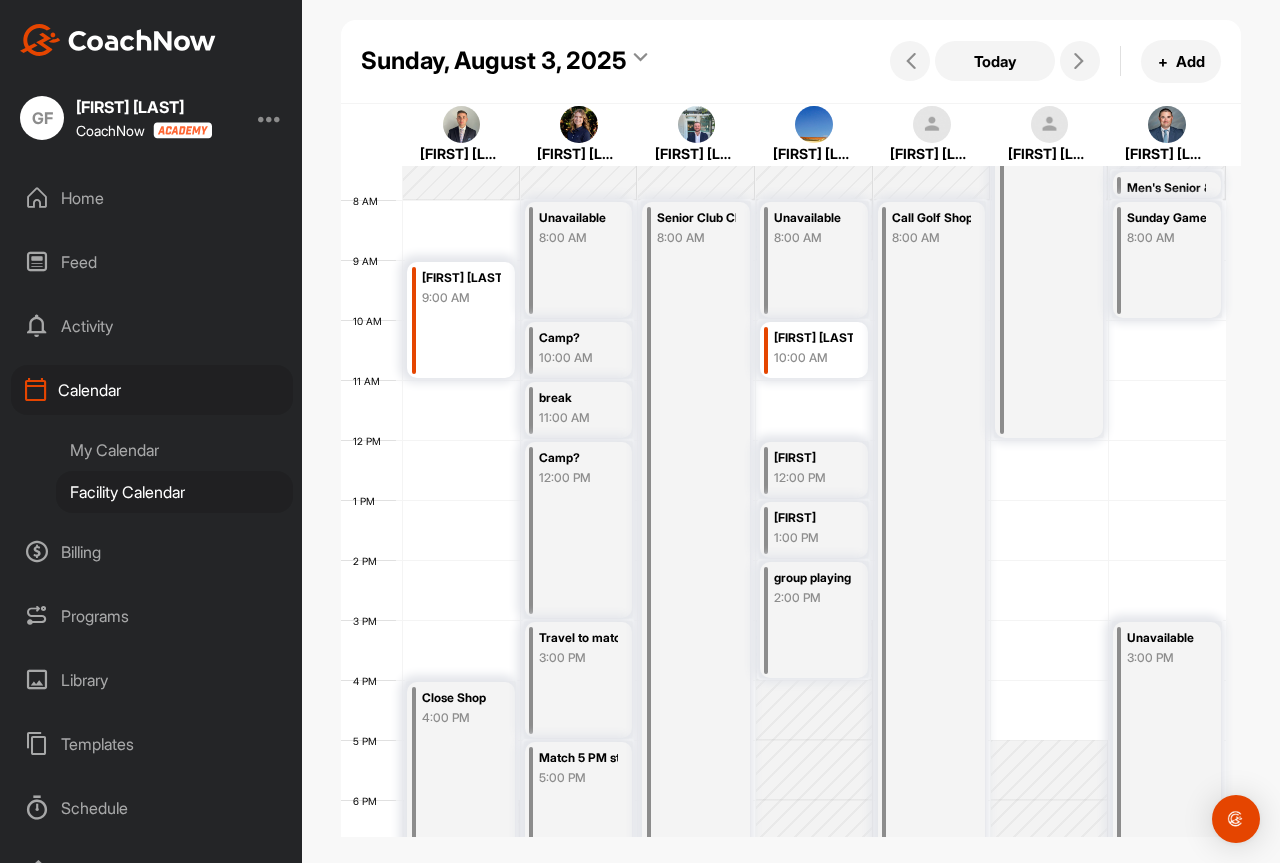 click on "Sunday, August 3, 2025" at bounding box center (494, 61) 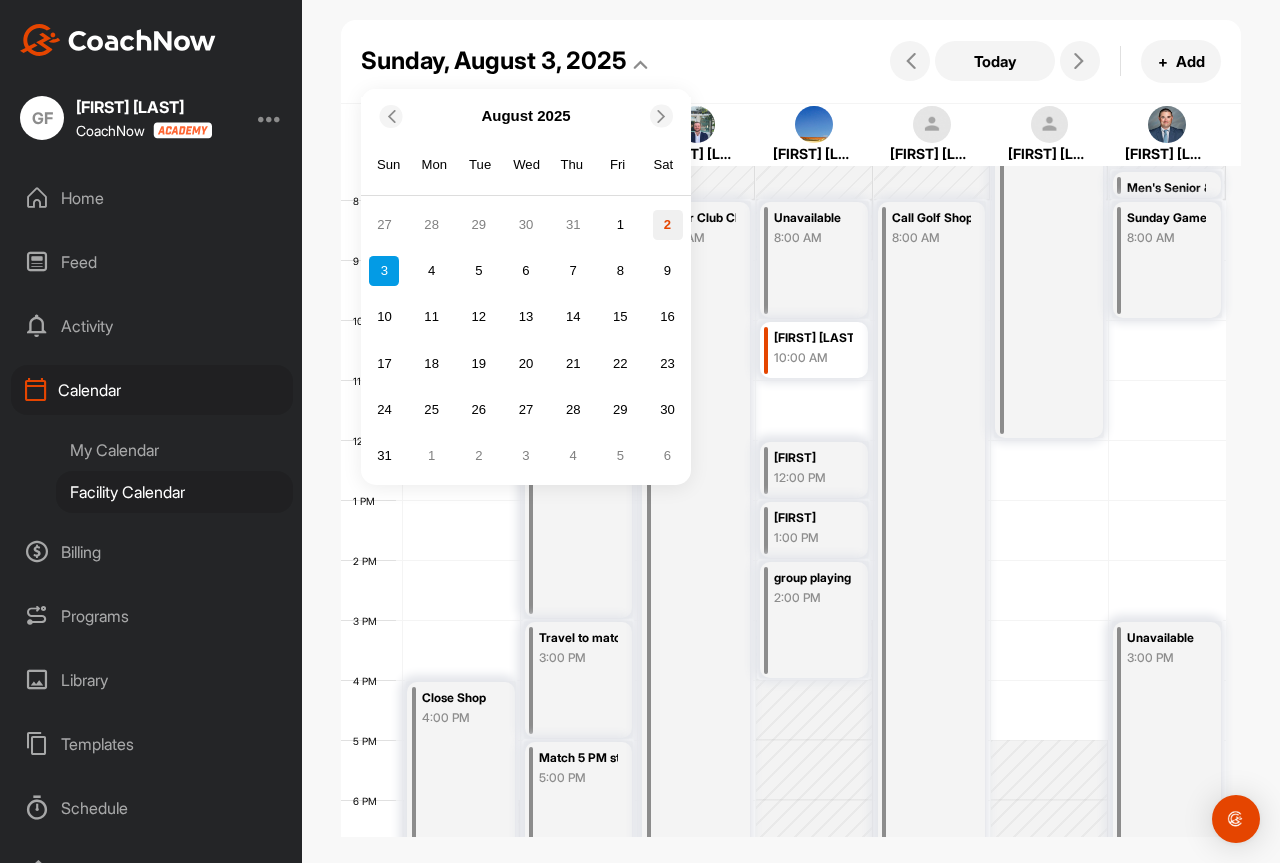 click on "2" at bounding box center (668, 225) 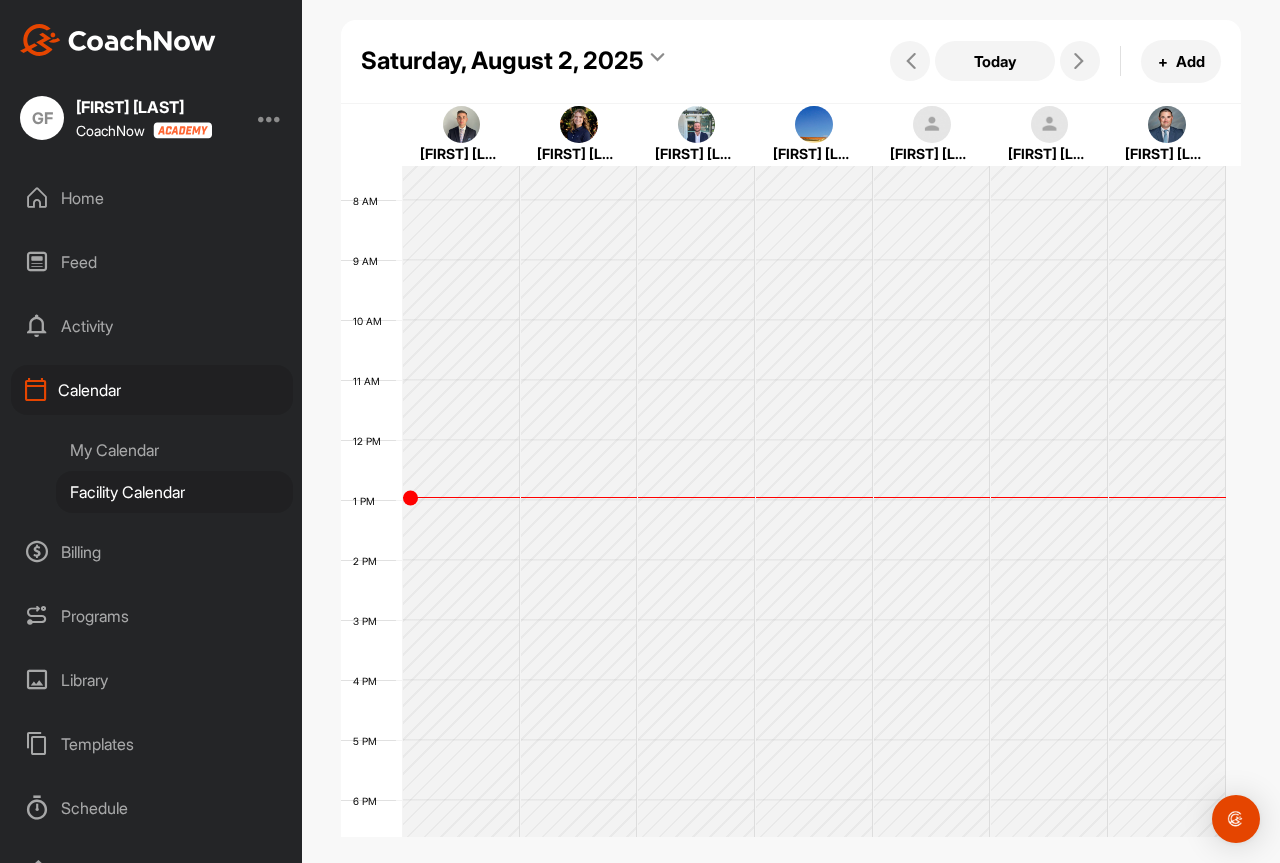 scroll, scrollTop: 346, scrollLeft: 0, axis: vertical 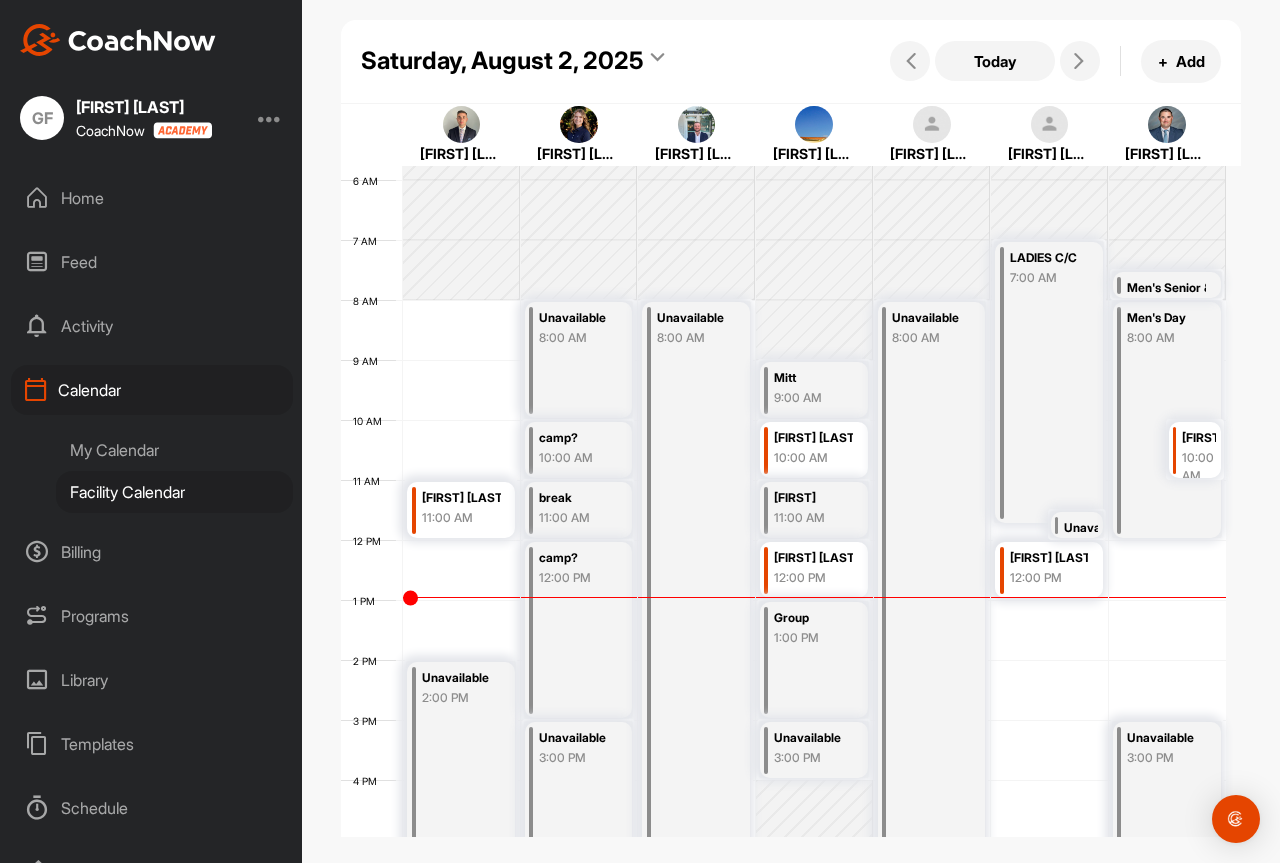 click on "12 AM 1 AM 2 AM 3 AM 4 AM 5 AM 6 AM 7 AM 8 AM 9 AM 10 AM 11 AM 12 PM 1 PM 2 PM 3 PM 4 PM 5 PM 6 PM 7 PM 8 PM 9 PM 10 PM 11 PM [FIRST] [LAST] 11:00 AM Unavailable 2:00 PM Unavailable 8:00 AM camp? 10:00 AM break 11:00 AM camp? 12:00 PM Unavailable 3:00 PM Unavailable 8:00 AM Mitt 9:00 AM [FIRST] [LAST] 10:00 AM [FIRST] 11:00 AM [FIRST] [LAST] 12:00 PM Group 1:00 PM Unavailable 3:00 PM Unavailable 8:00 AM LADIES C/C 7:00 AM Unavailable 11:30 AM [FIRST] [LAST] 12:00 PM Men's Day 8:00 AM [FIRST] [LAST] 10:00 AM Men's Senior & Ladies' CC Matches 7:30 AM Unavailable 3:00 PM" at bounding box center [783, 540] 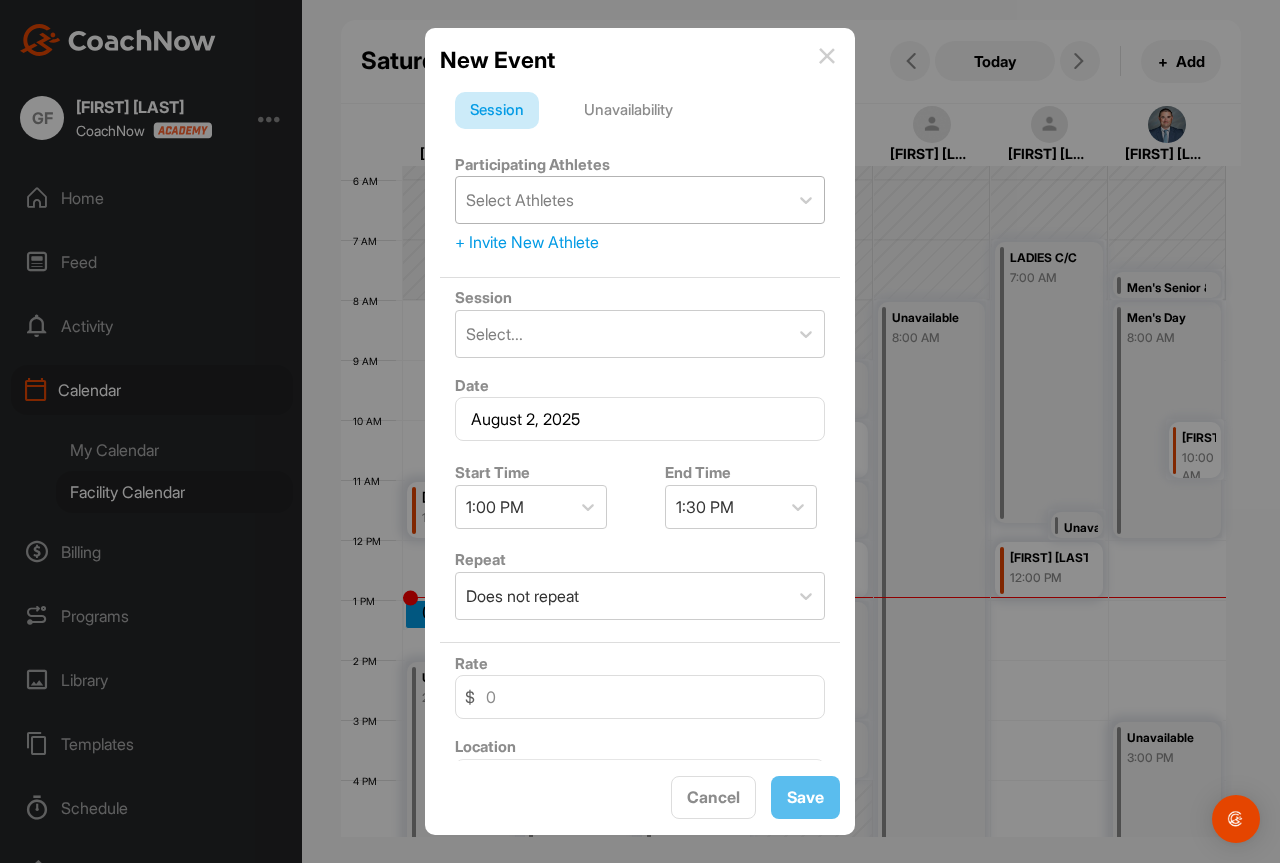 click on "Select Athletes" at bounding box center [622, 200] 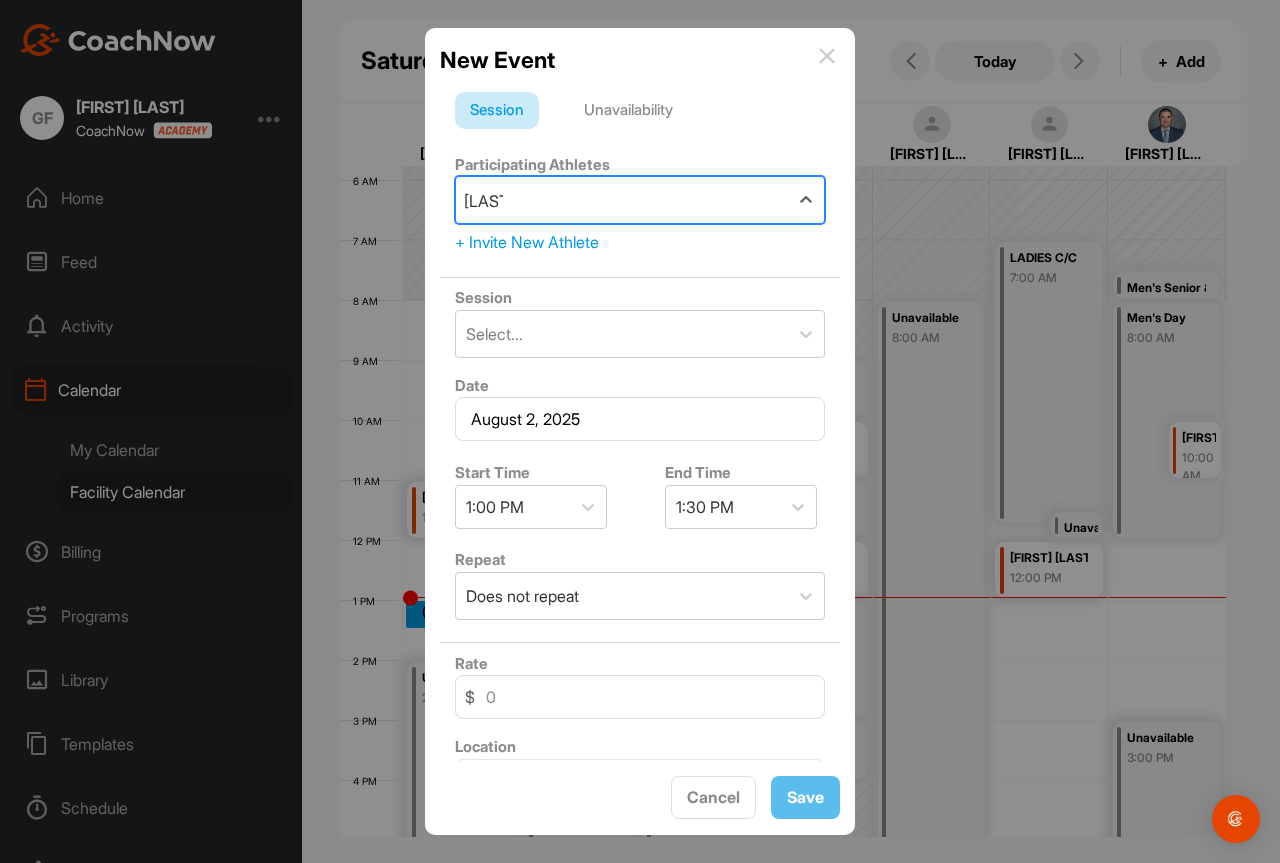 type on "[LAST]" 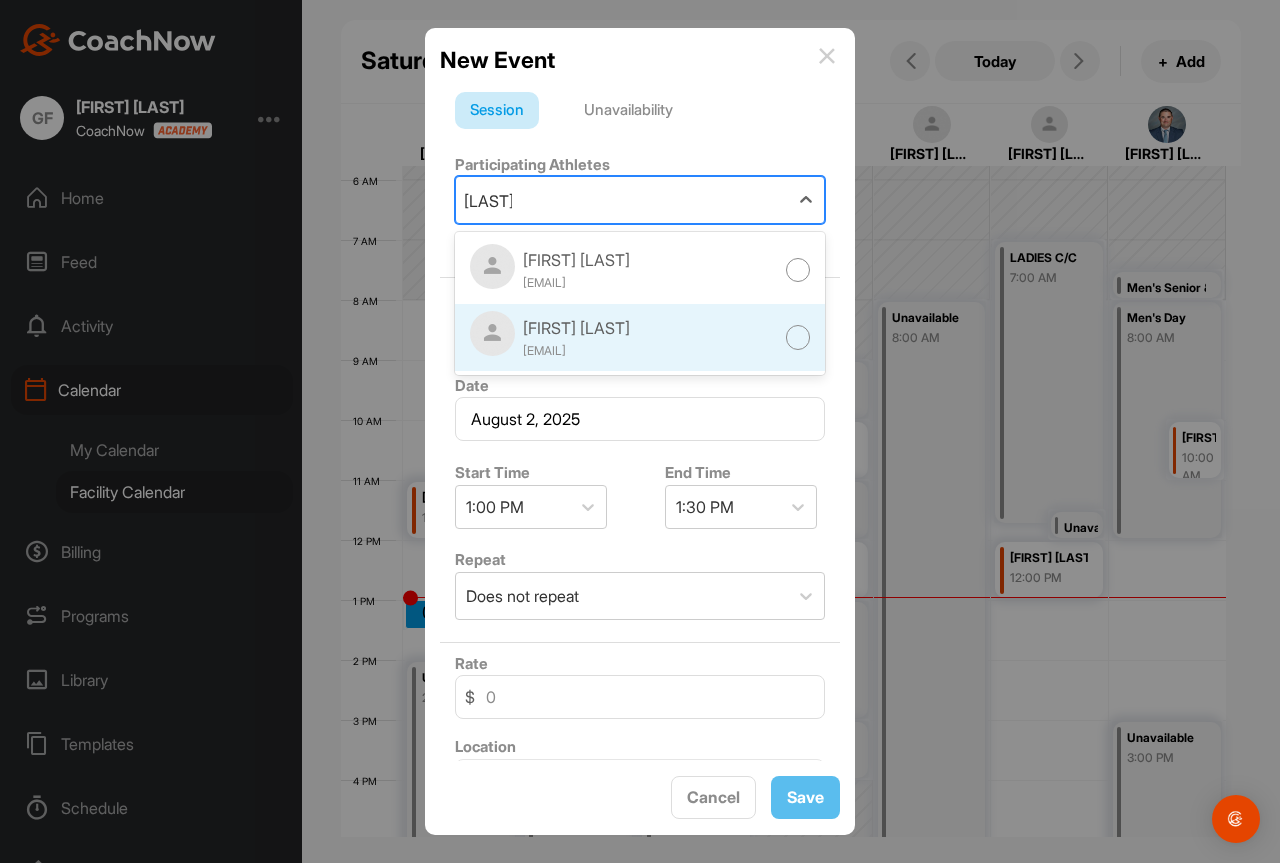 click at bounding box center [798, 337] 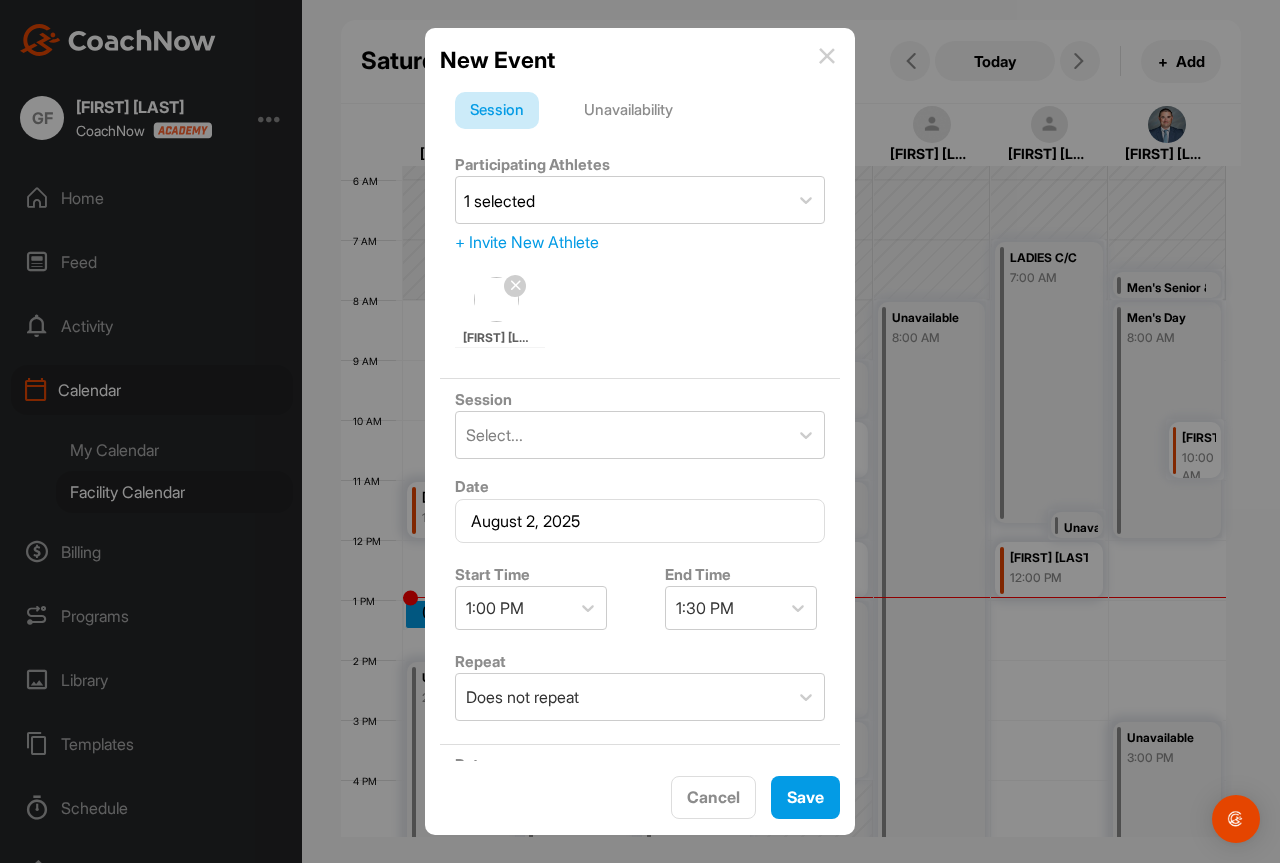 click at bounding box center (515, 285) 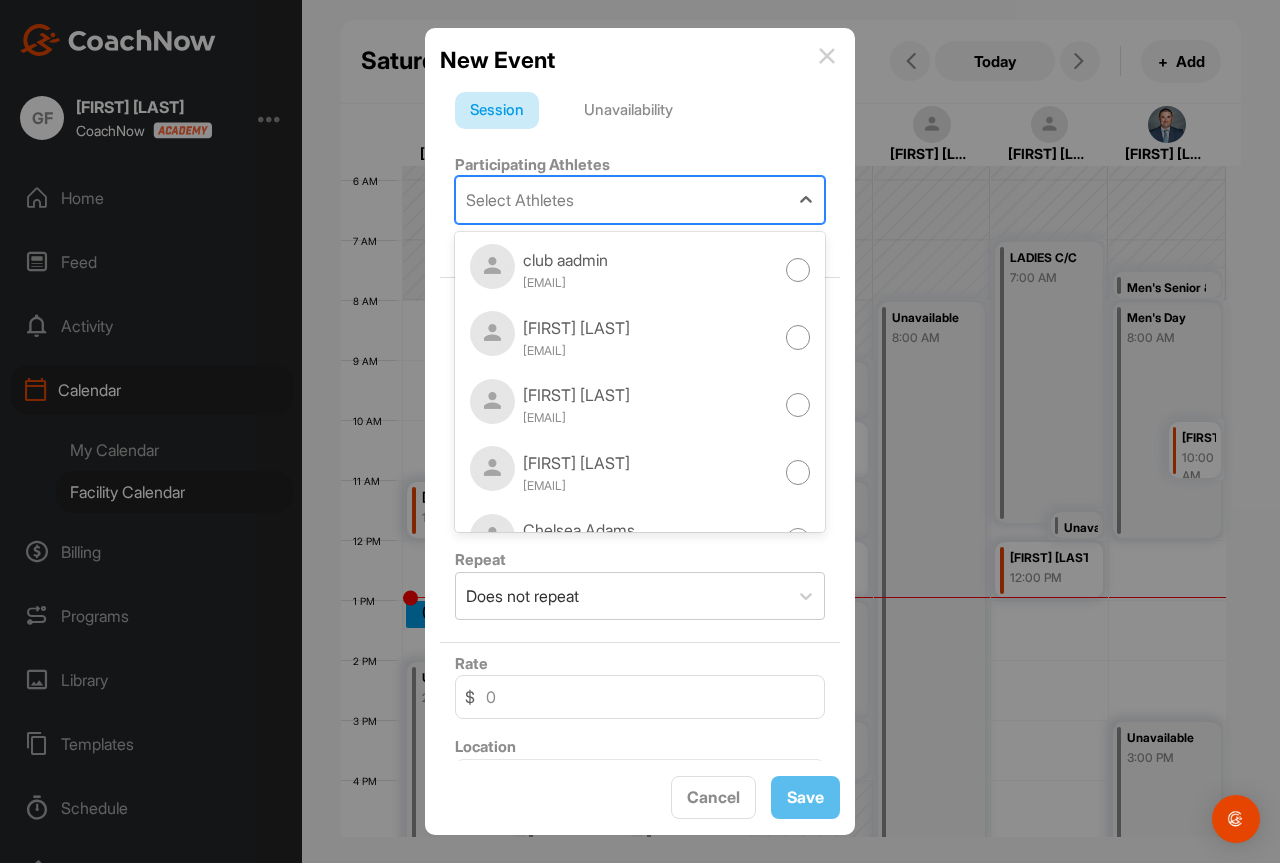 click on "Select Athletes" at bounding box center (622, 200) 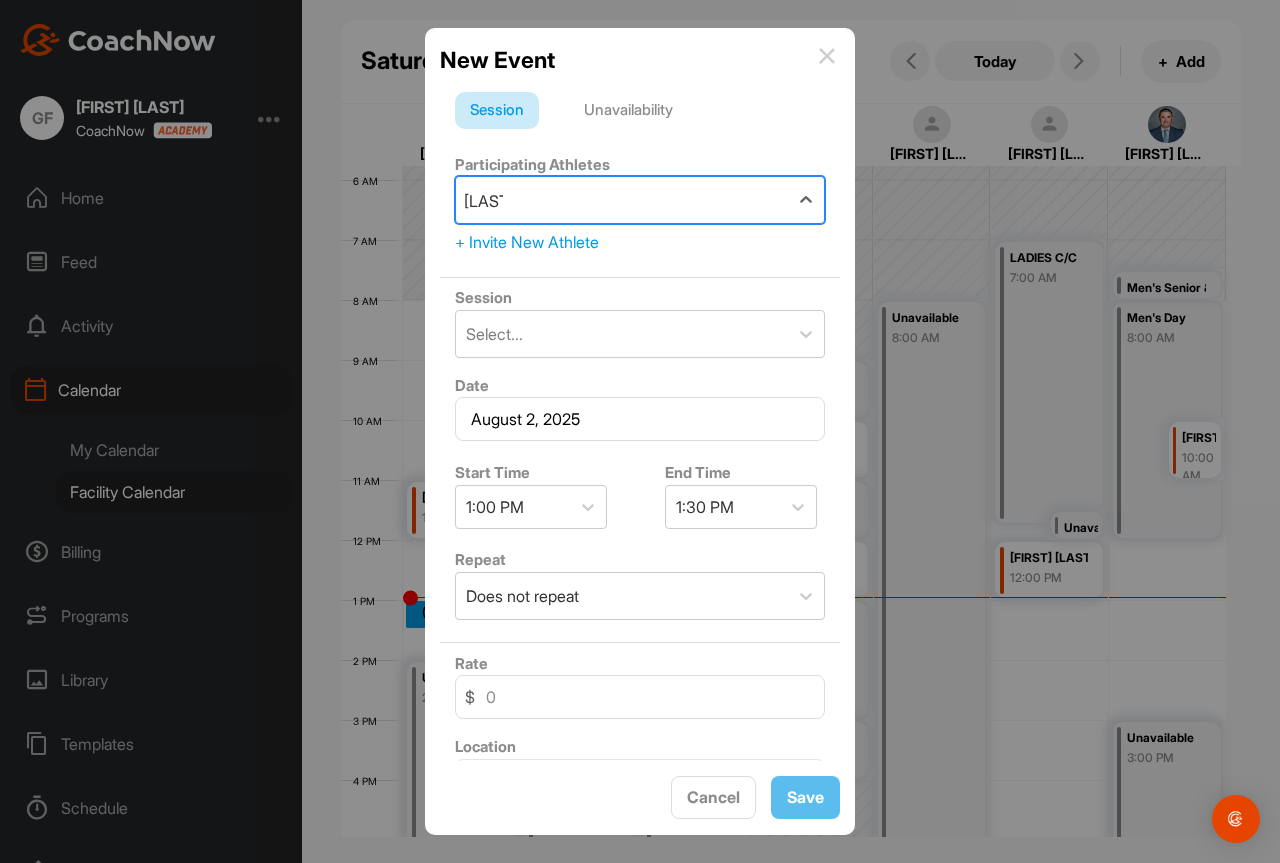 type on "[LAST]" 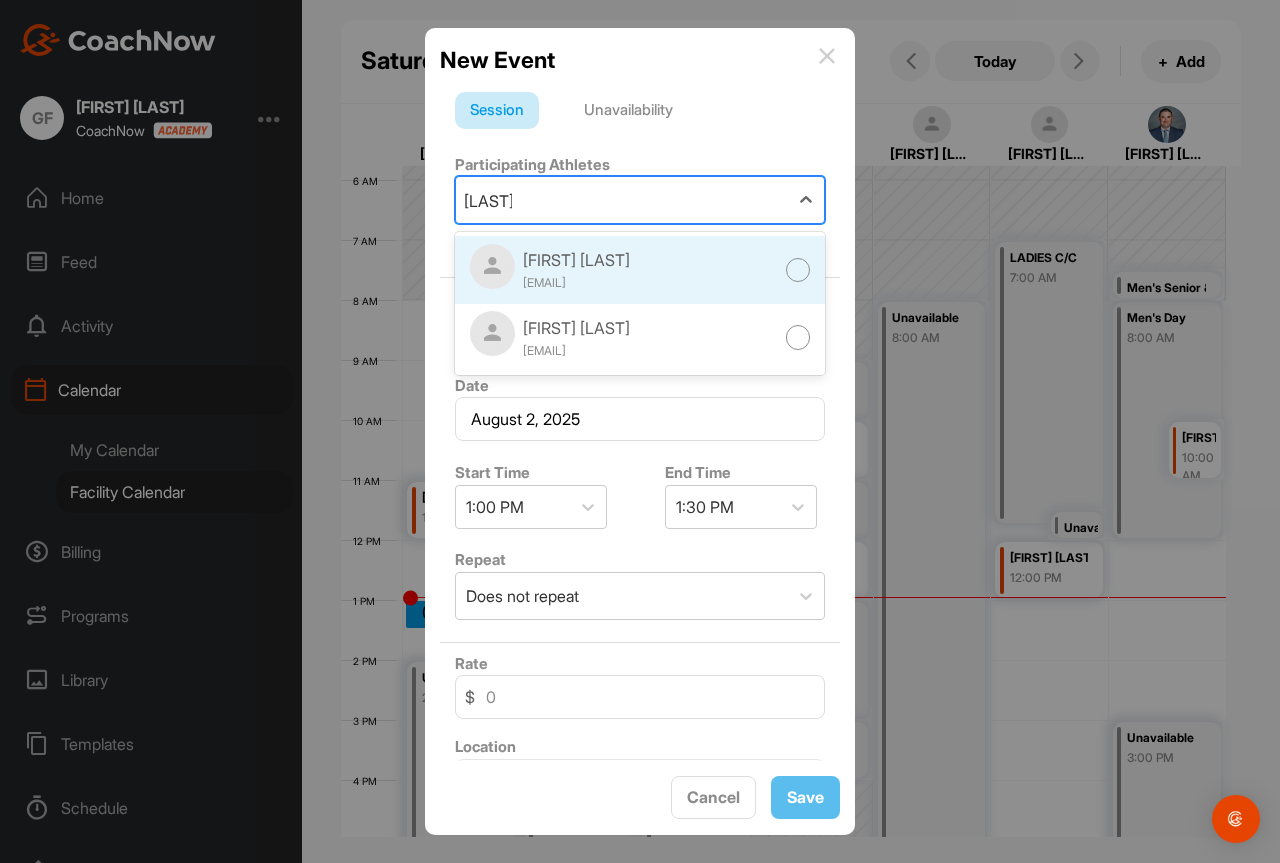 click on "[FIRST] [LAST]" at bounding box center [576, 260] 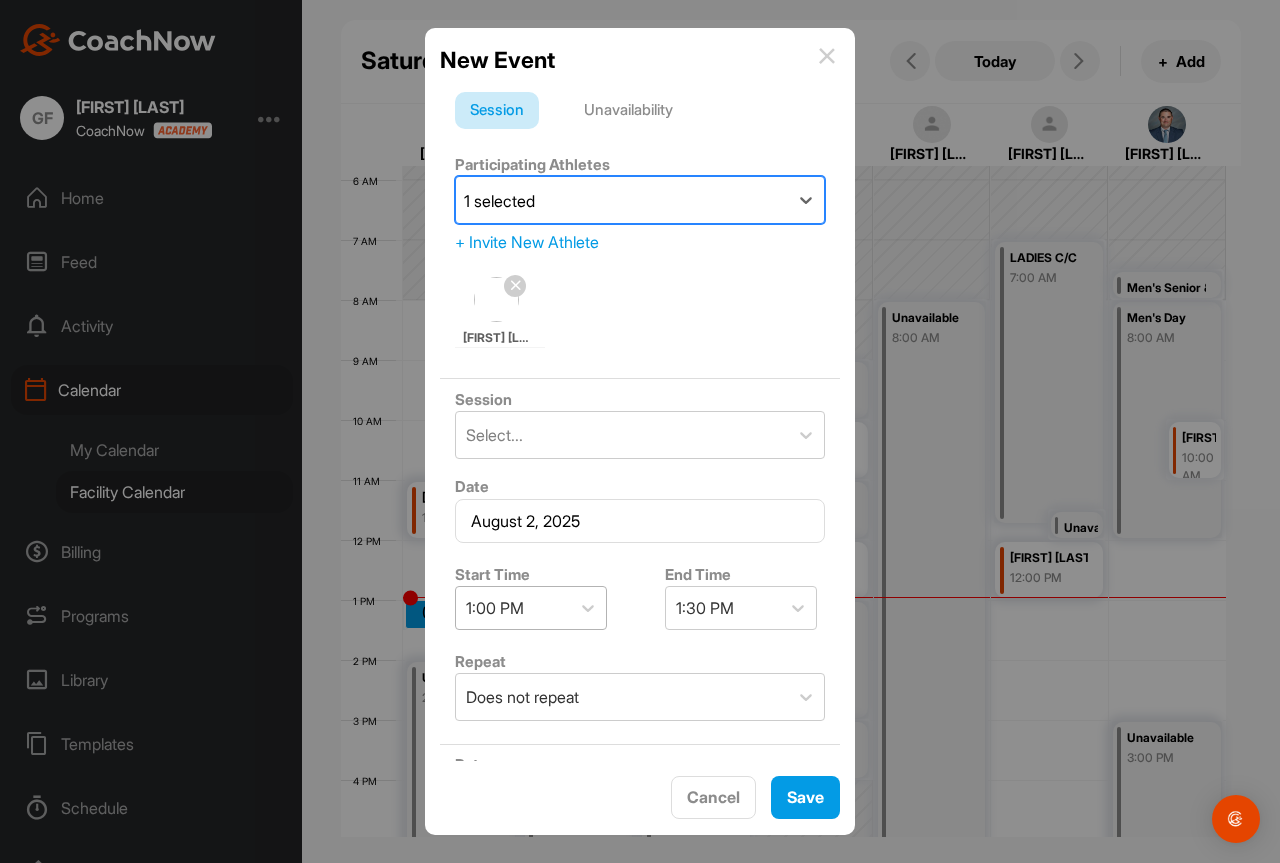 click on "1:00 PM" at bounding box center (513, 608) 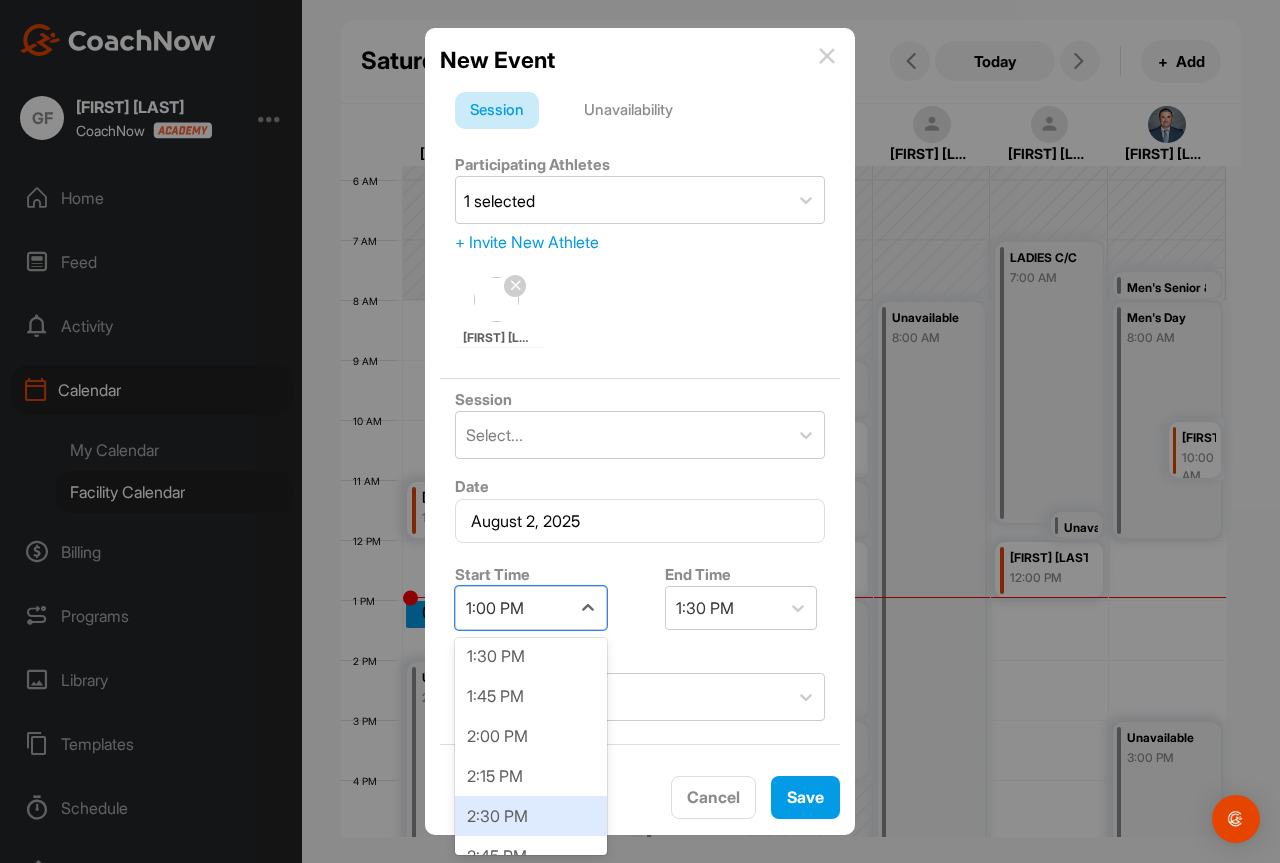 scroll, scrollTop: 2037, scrollLeft: 0, axis: vertical 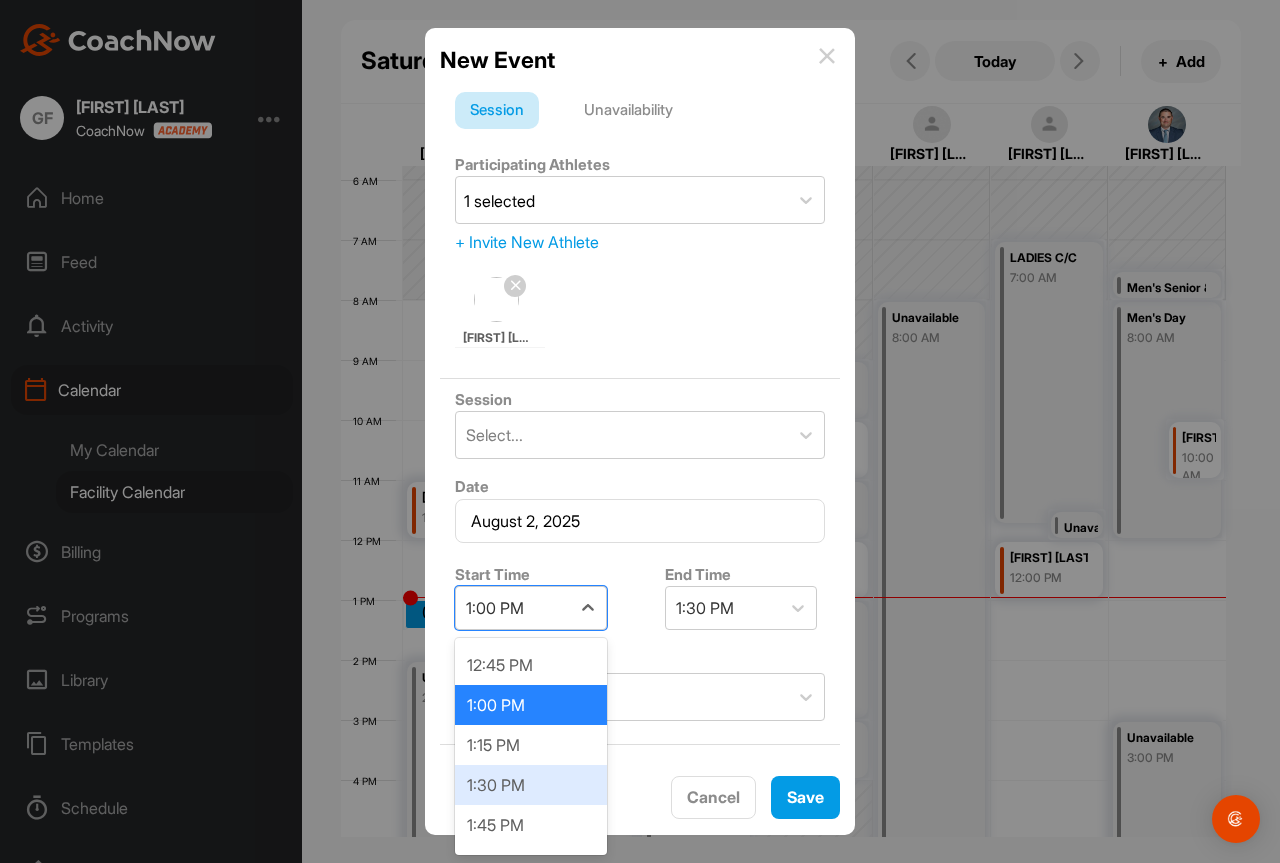 click on "1:30 PM" at bounding box center [531, 785] 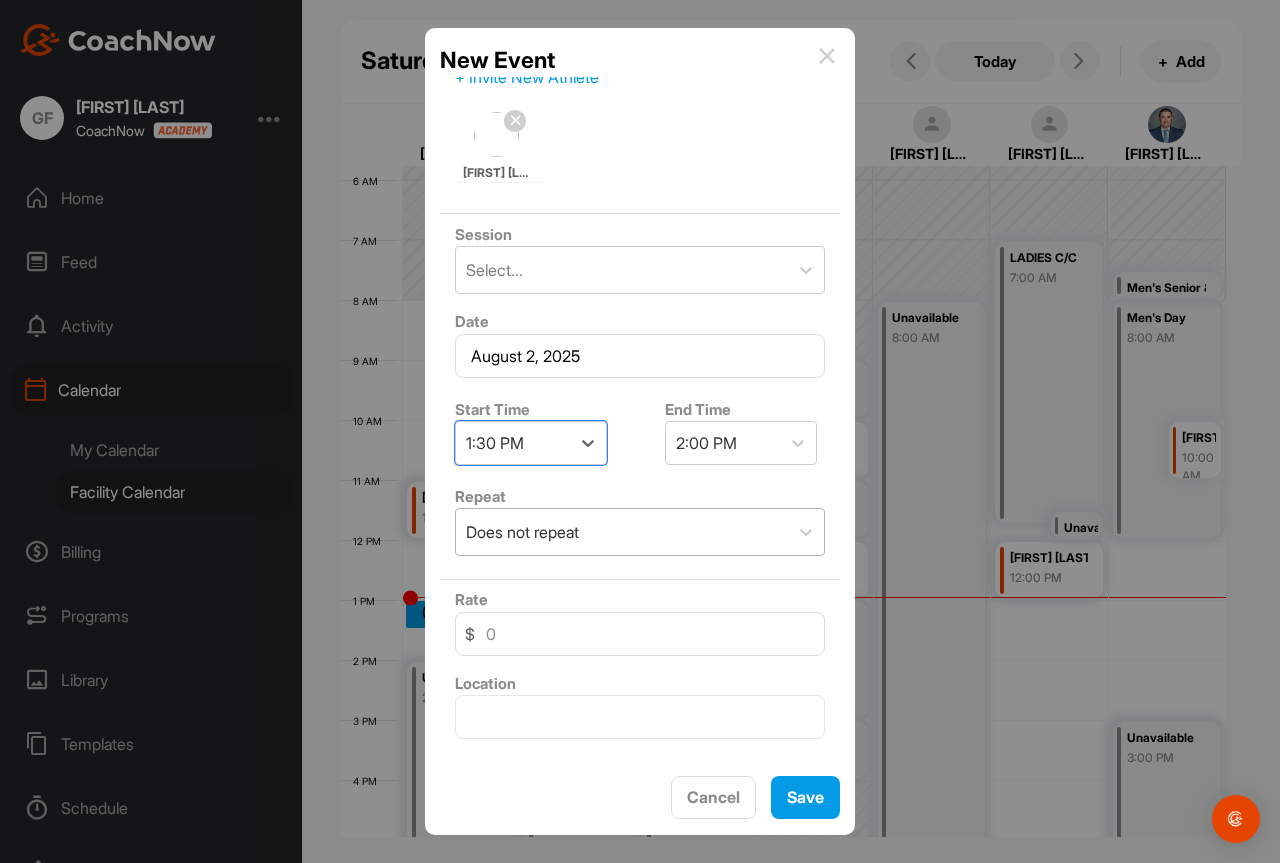 scroll, scrollTop: 200, scrollLeft: 0, axis: vertical 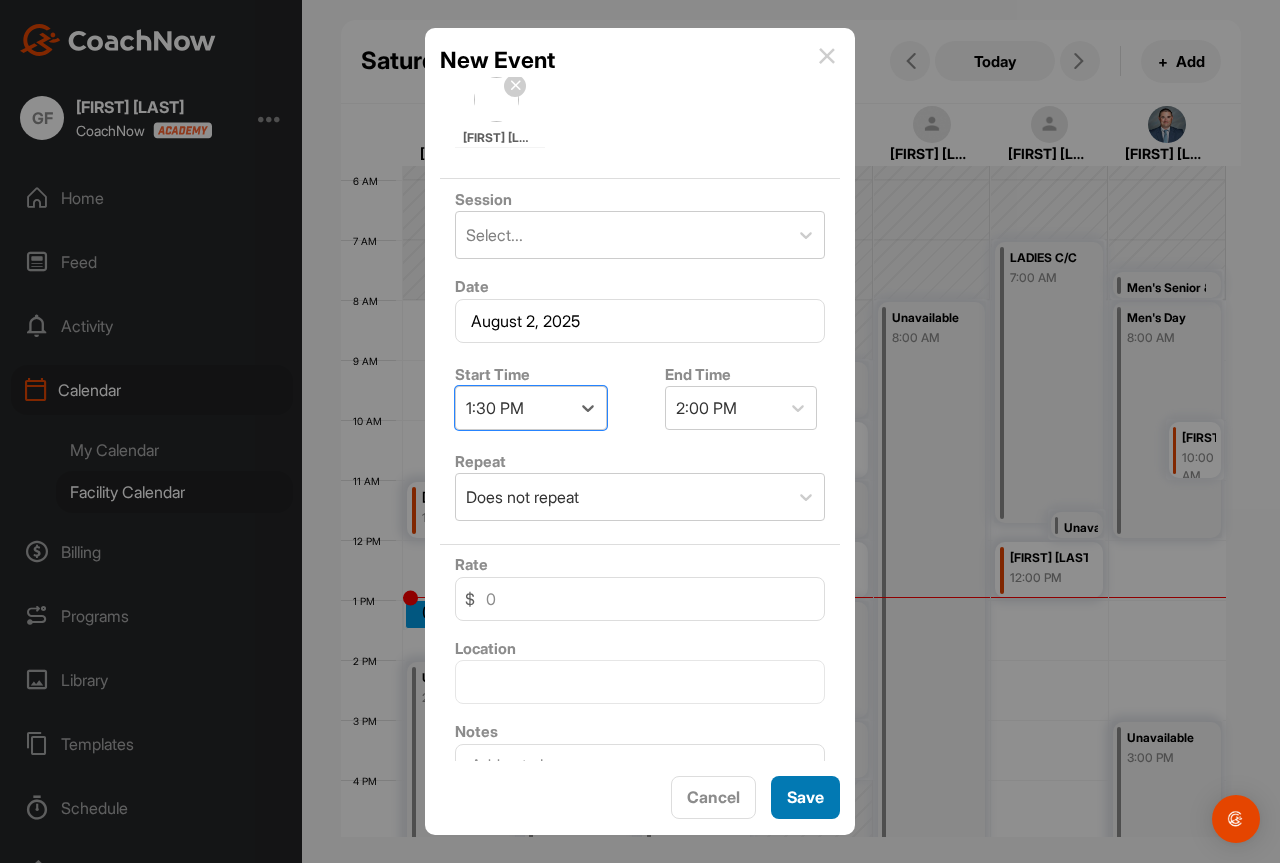 click on "Save" at bounding box center (805, 797) 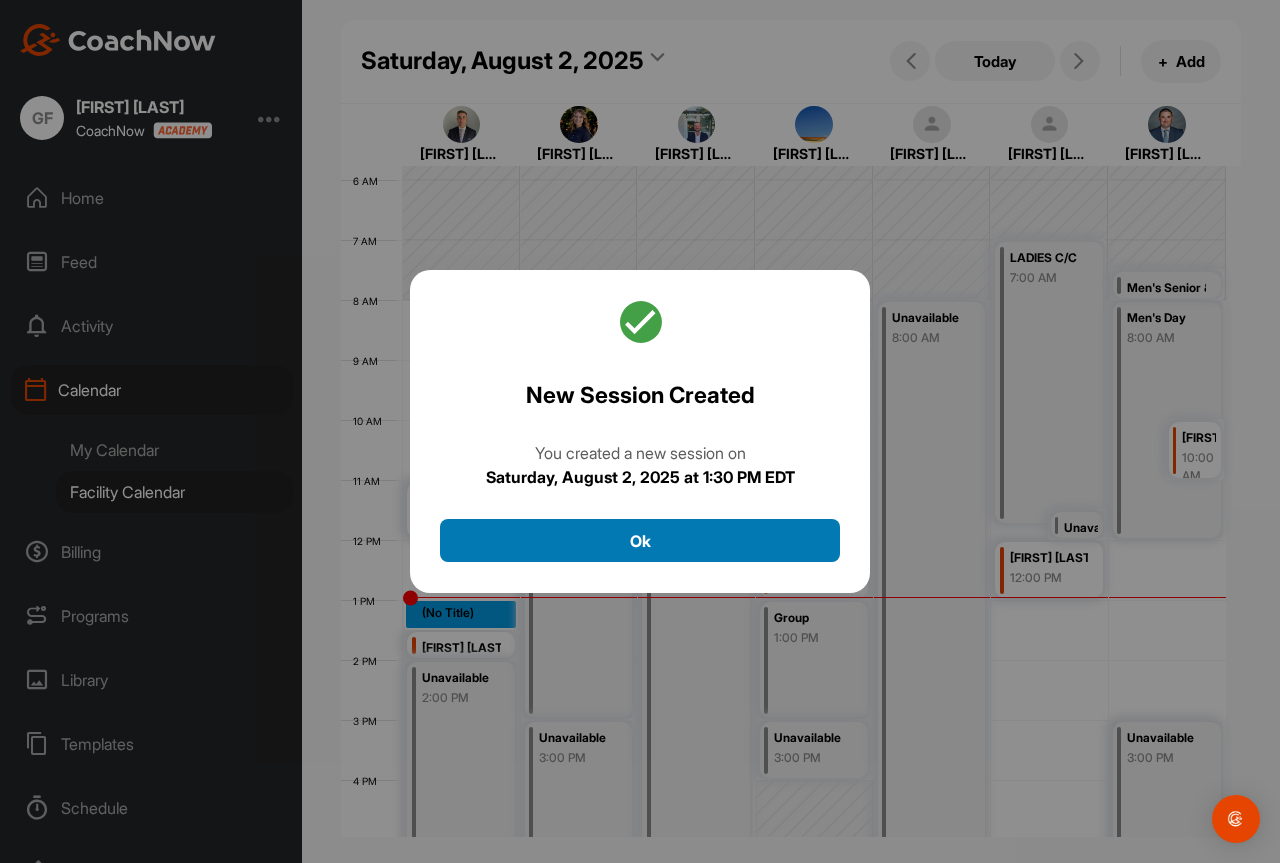 click on "Ok" at bounding box center [640, 540] 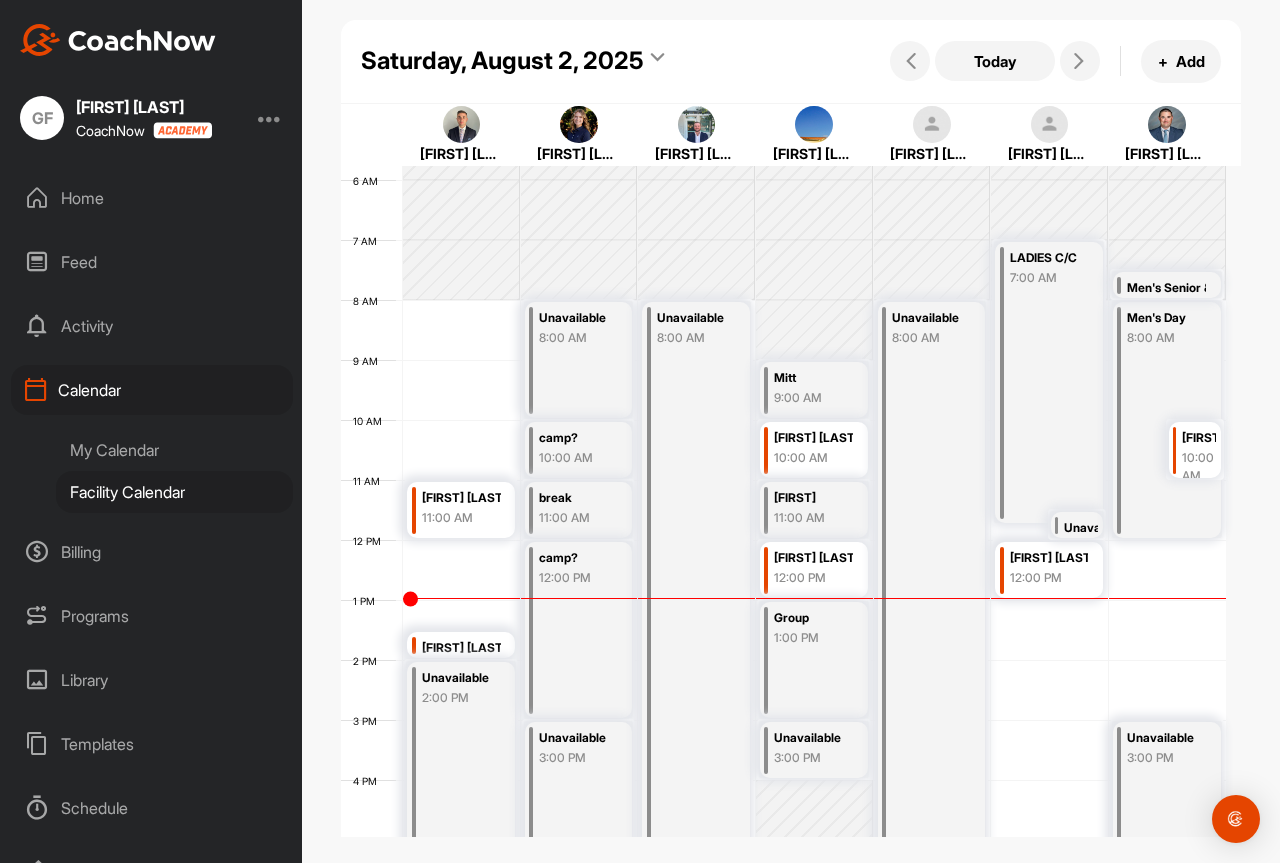 click on "Saturday, August 2, 2025" at bounding box center (502, 61) 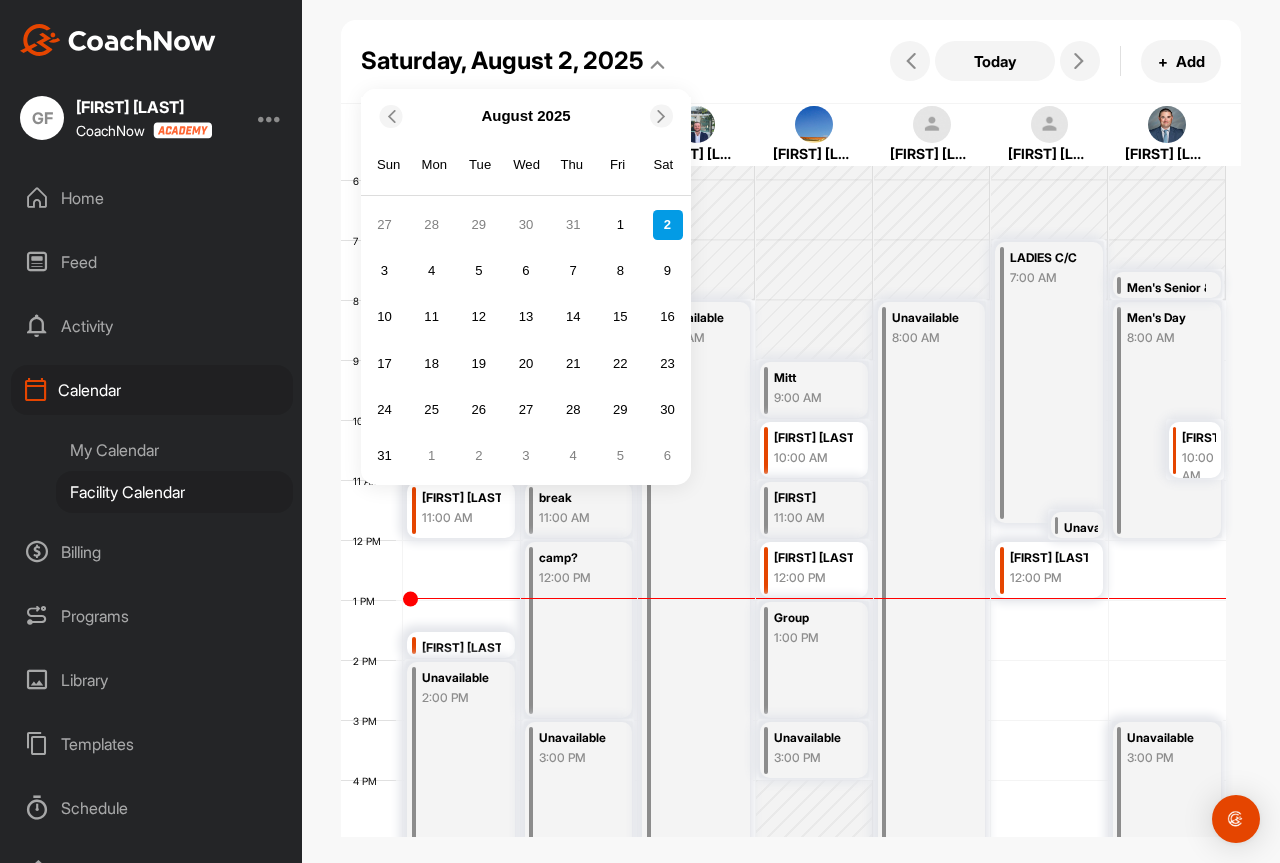 click at bounding box center (390, 115) 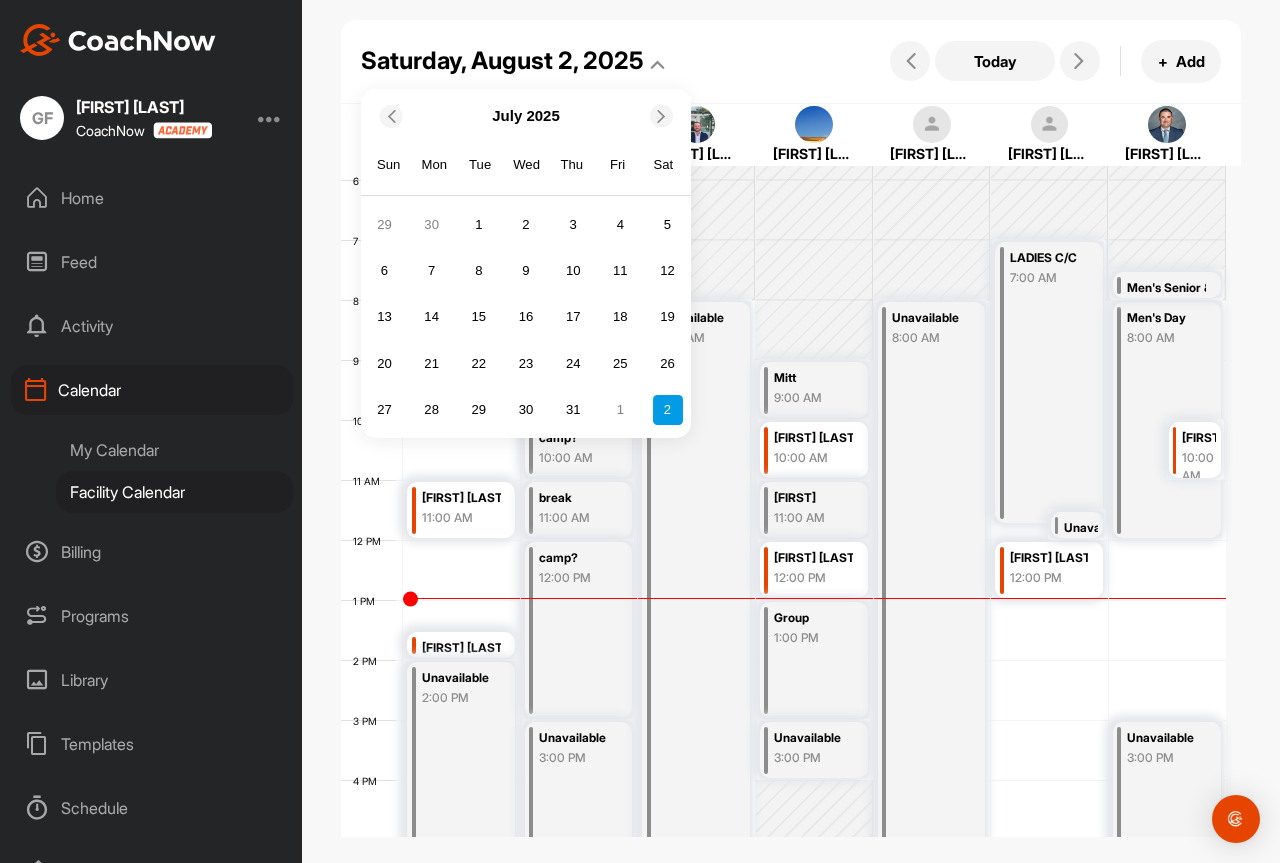 click at bounding box center [661, 115] 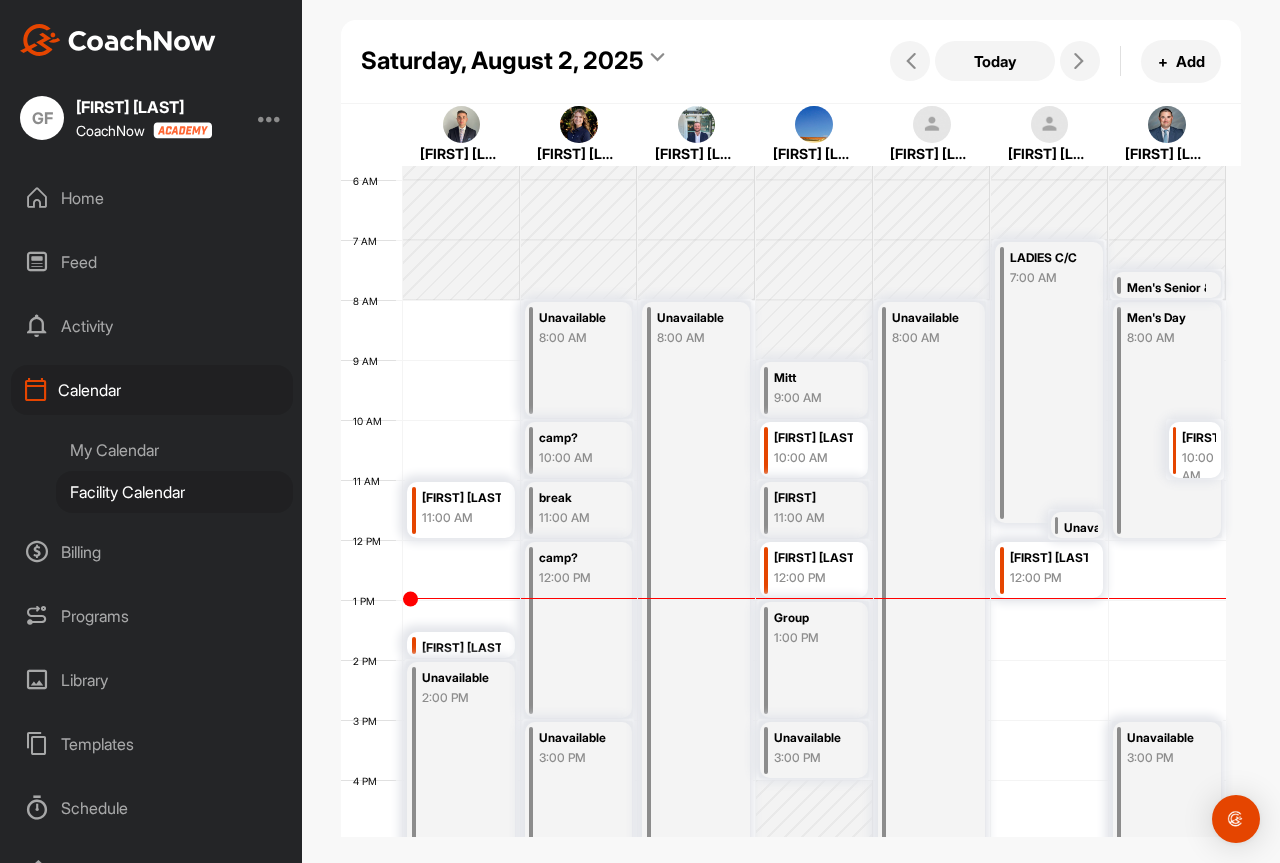click on "Saturday, August 2, 2025 Today + Add" at bounding box center [791, 62] 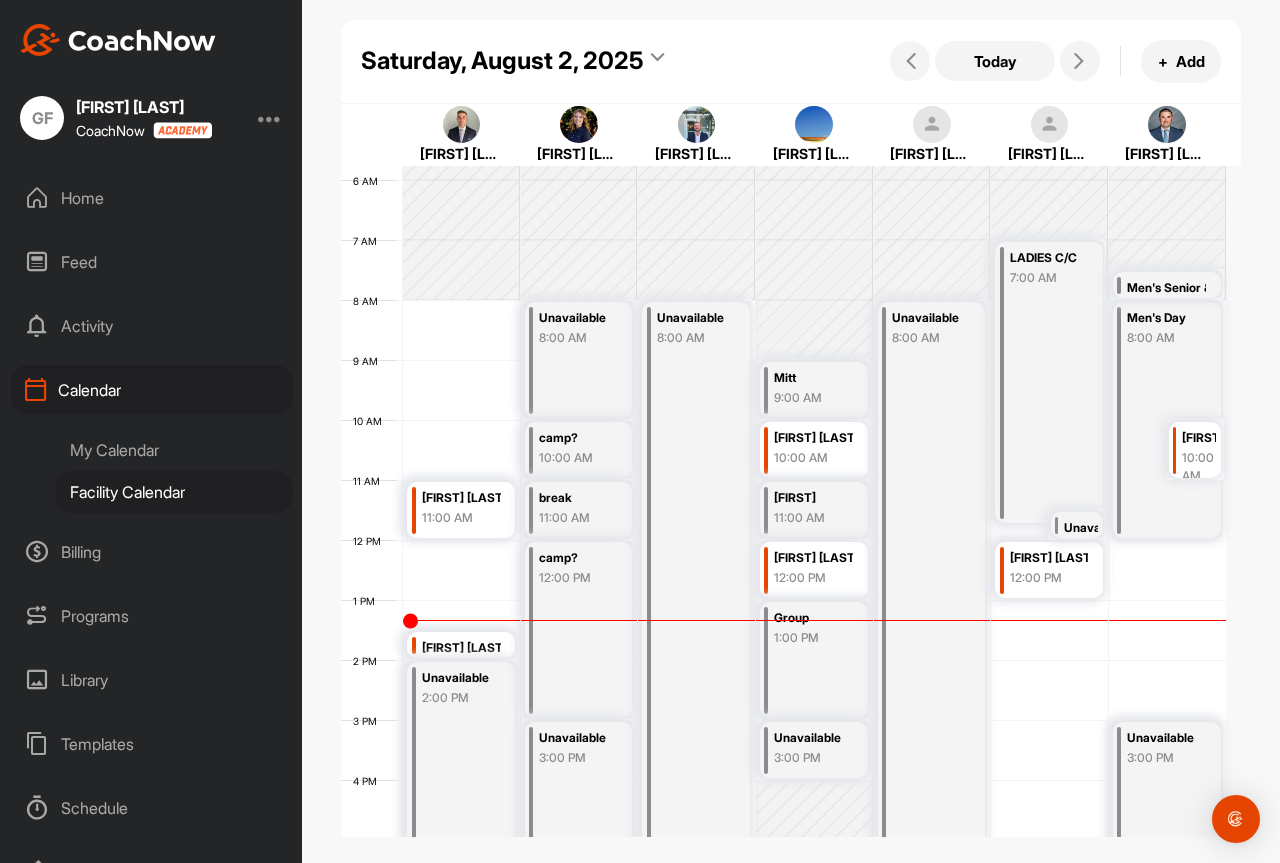 scroll, scrollTop: 0, scrollLeft: 0, axis: both 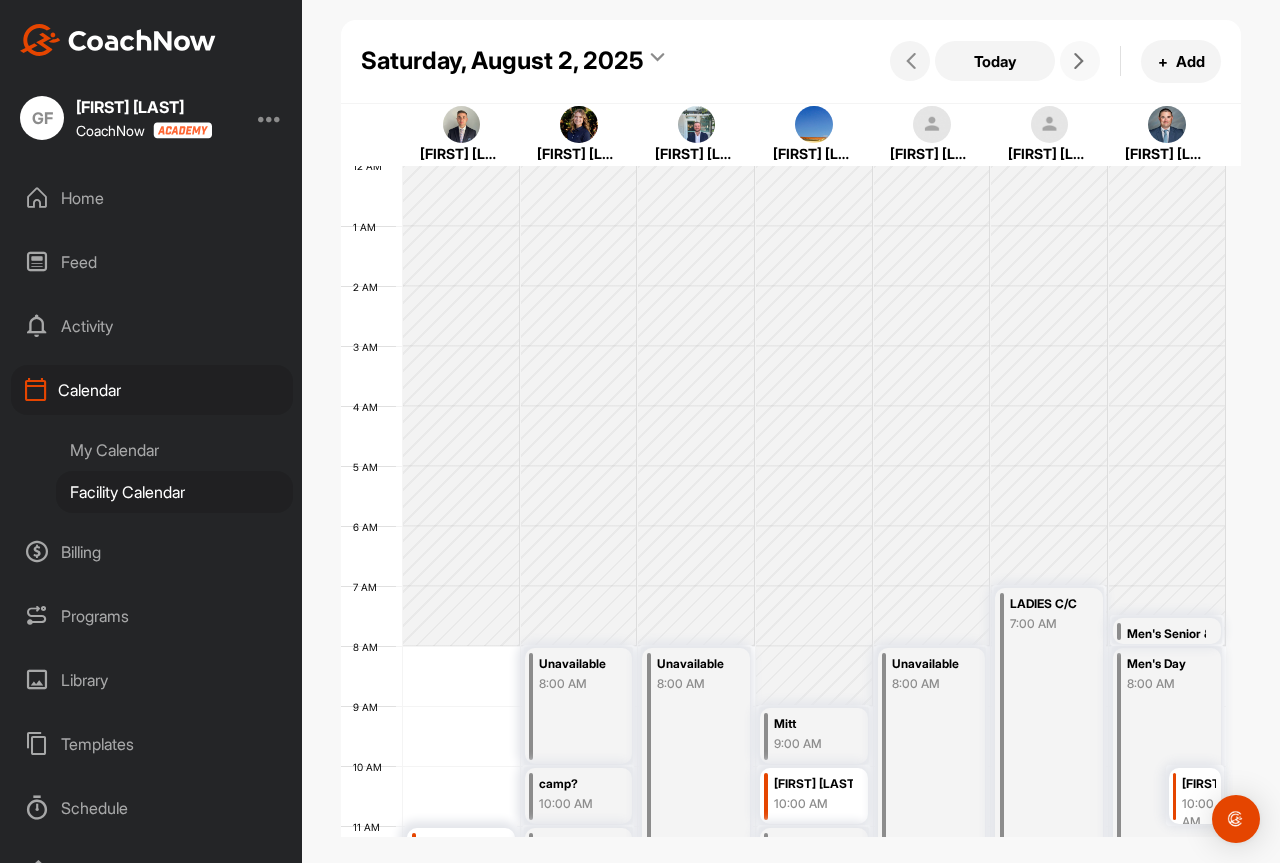 click at bounding box center [1080, 61] 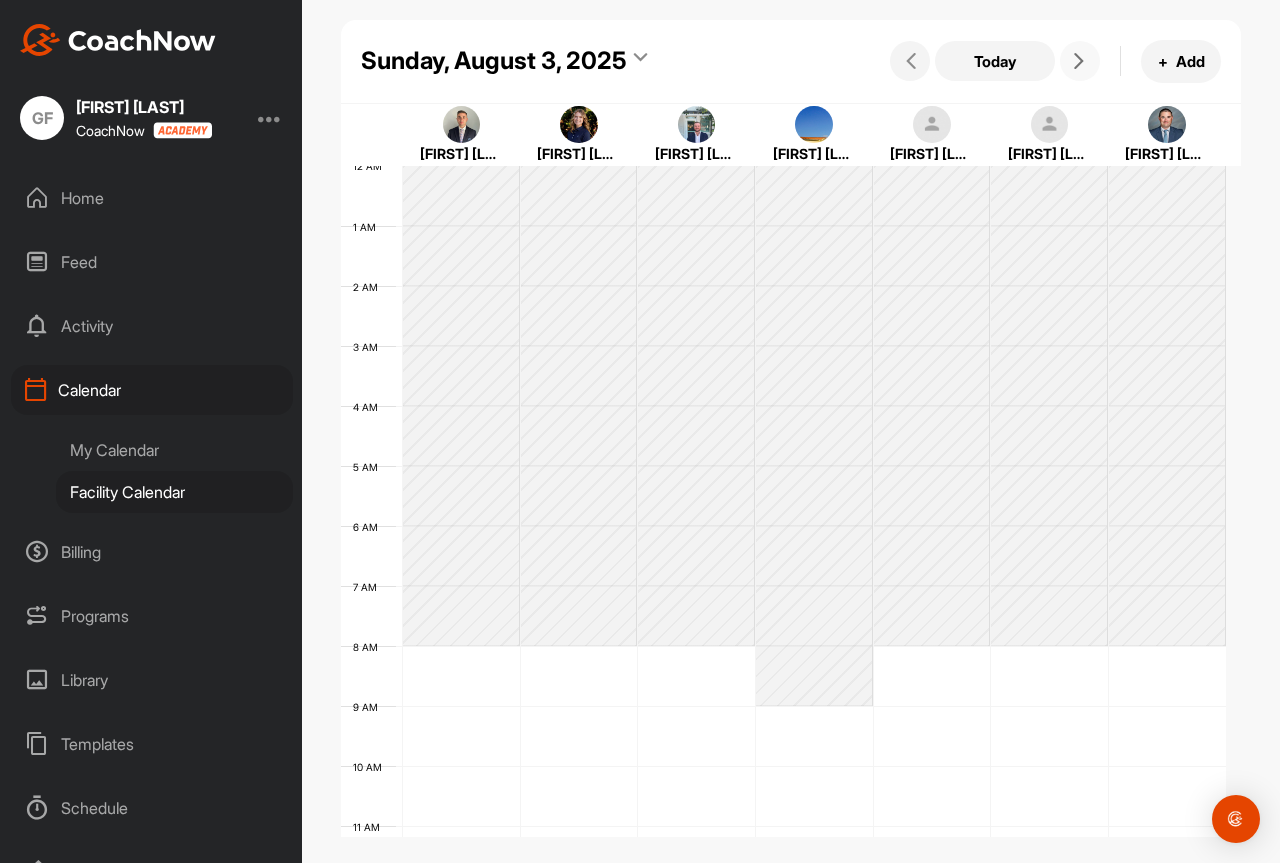 scroll, scrollTop: 346, scrollLeft: 0, axis: vertical 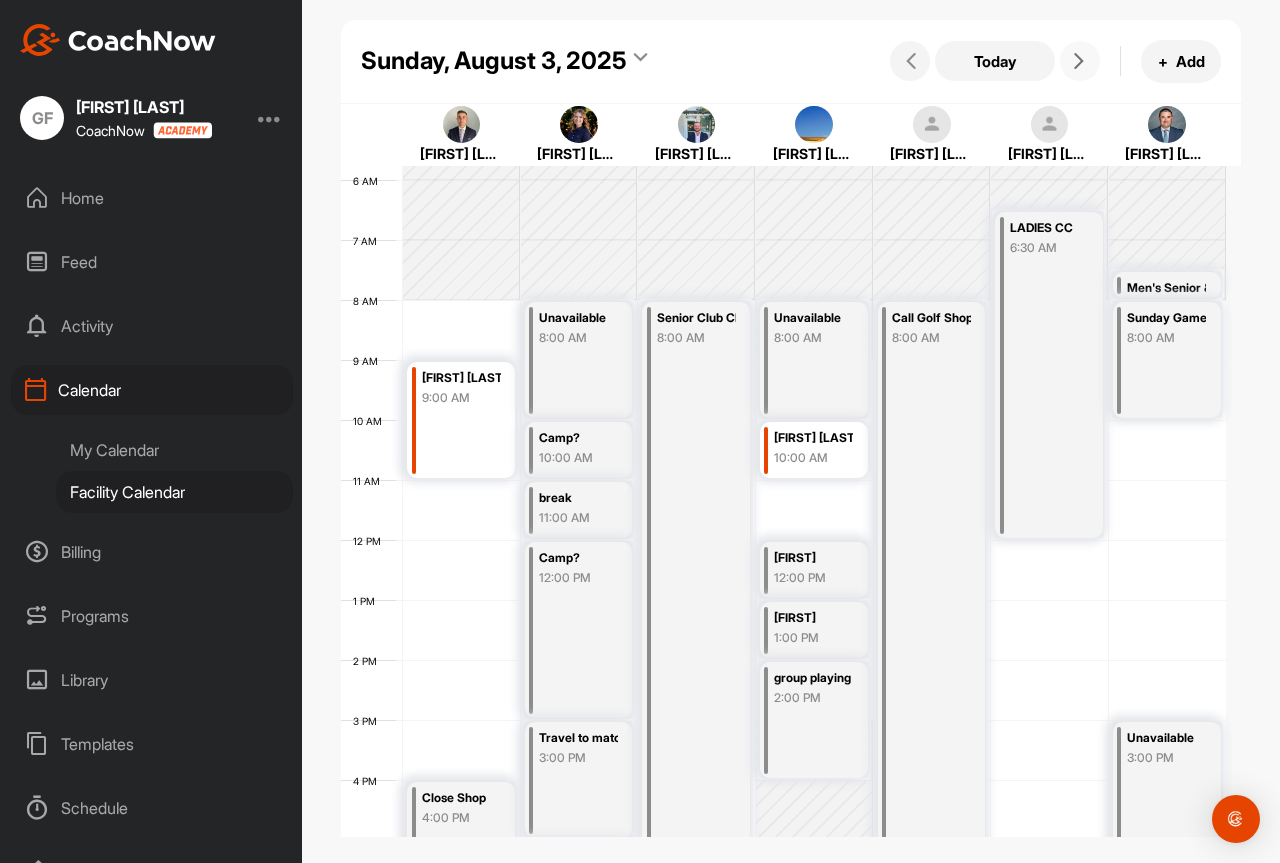 click at bounding box center (1080, 61) 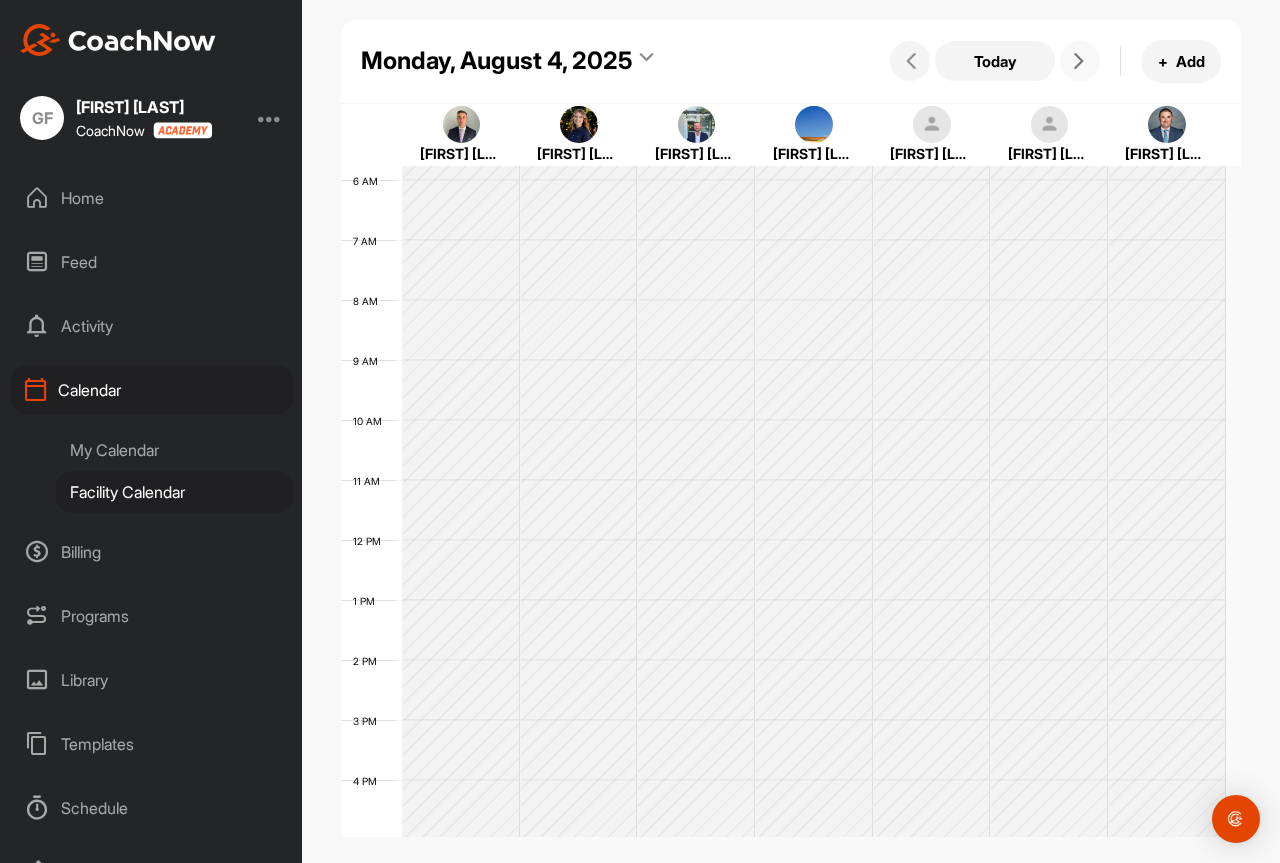 click at bounding box center [1080, 61] 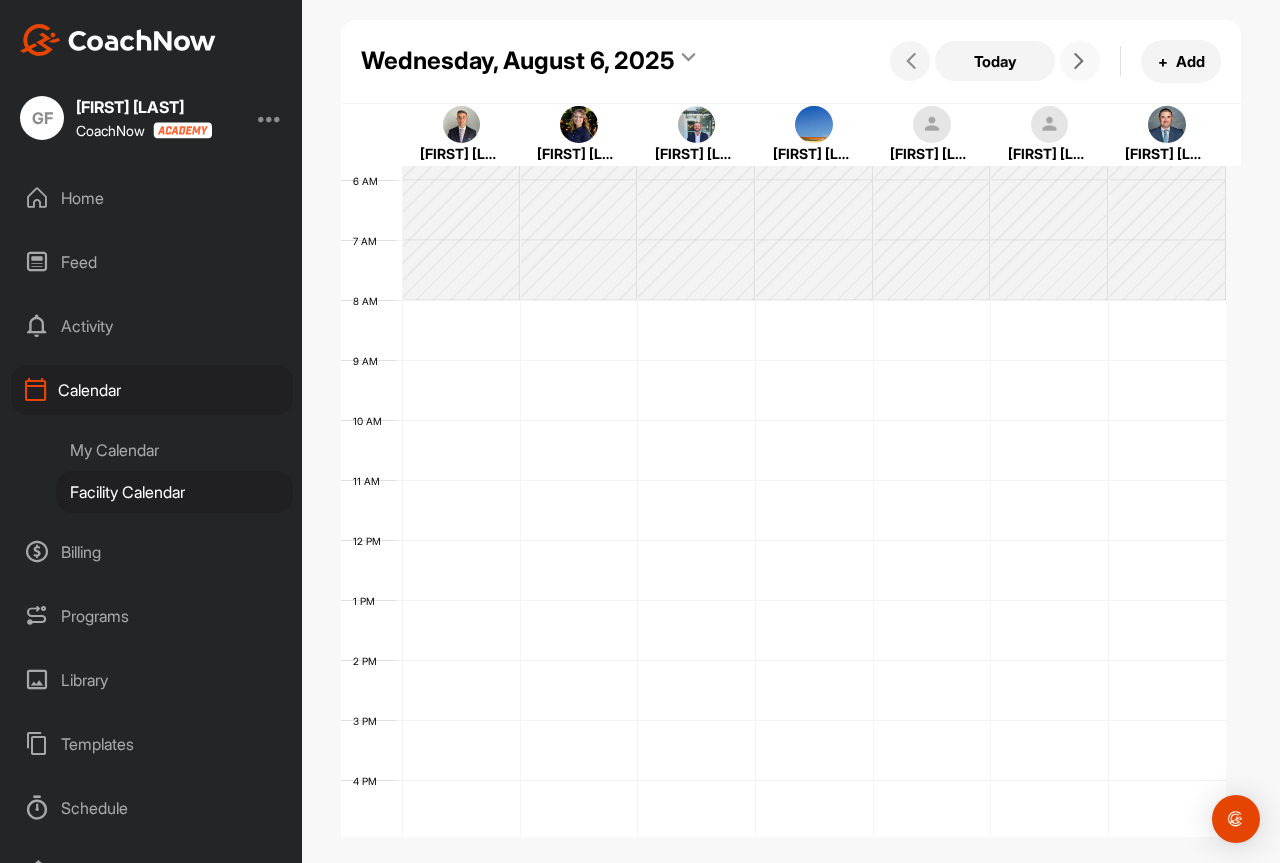 click at bounding box center (1080, 61) 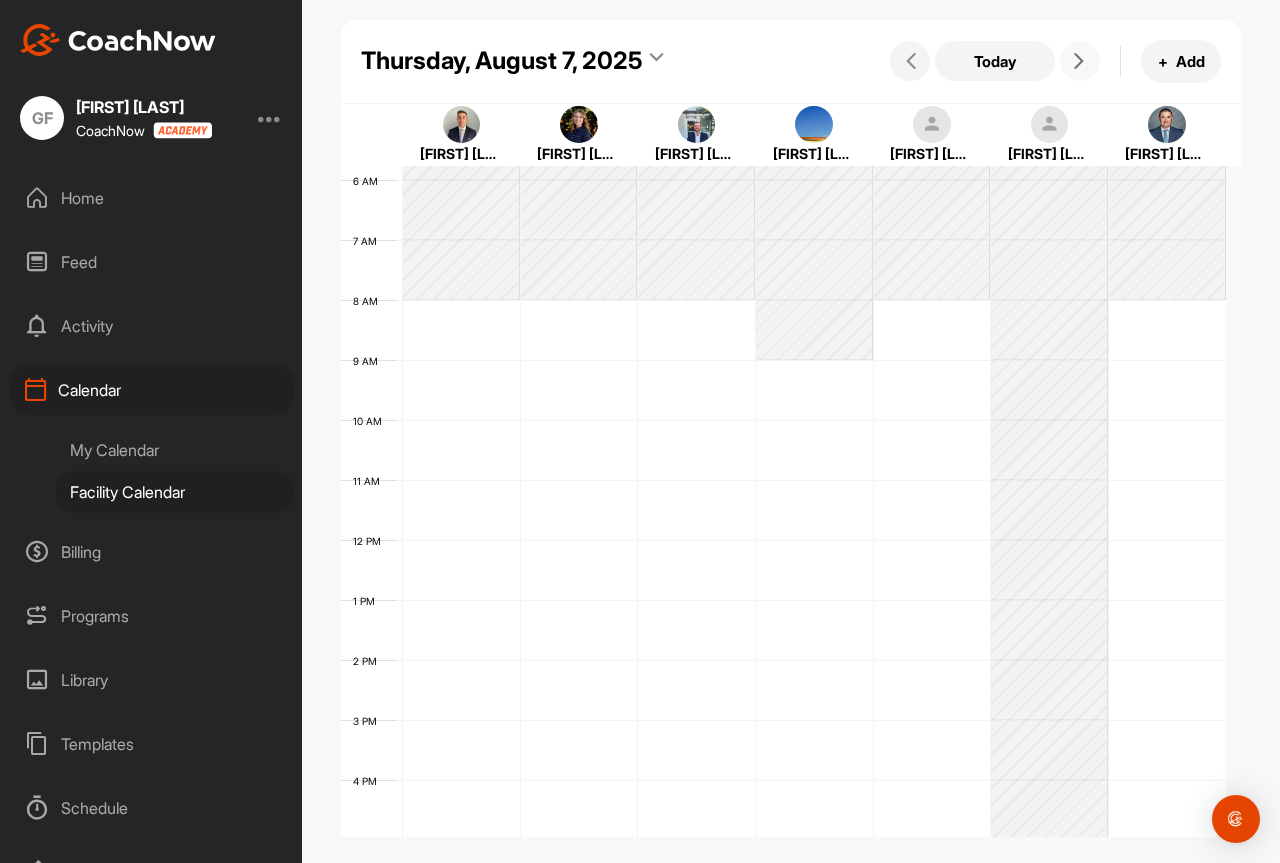 click at bounding box center [1080, 61] 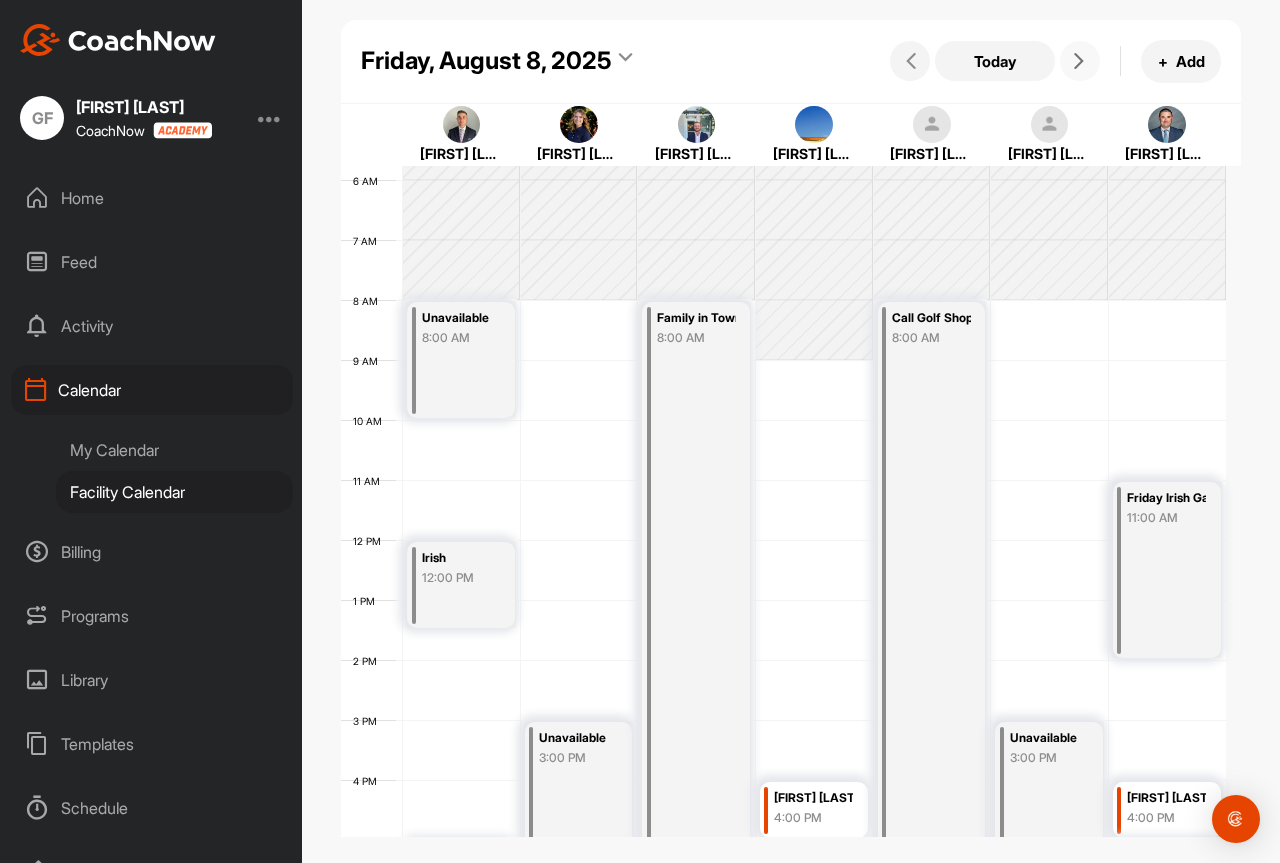 click at bounding box center [1080, 61] 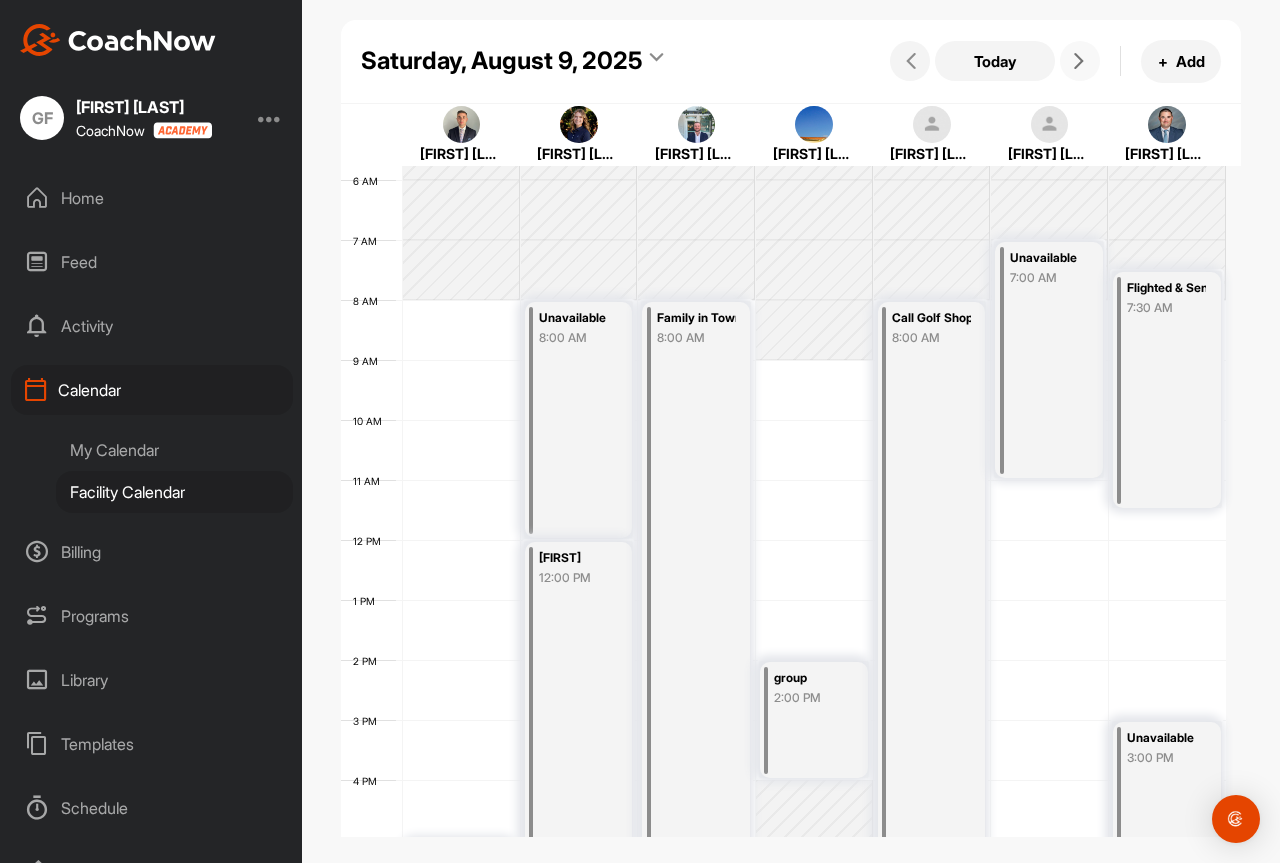 click at bounding box center (1080, 61) 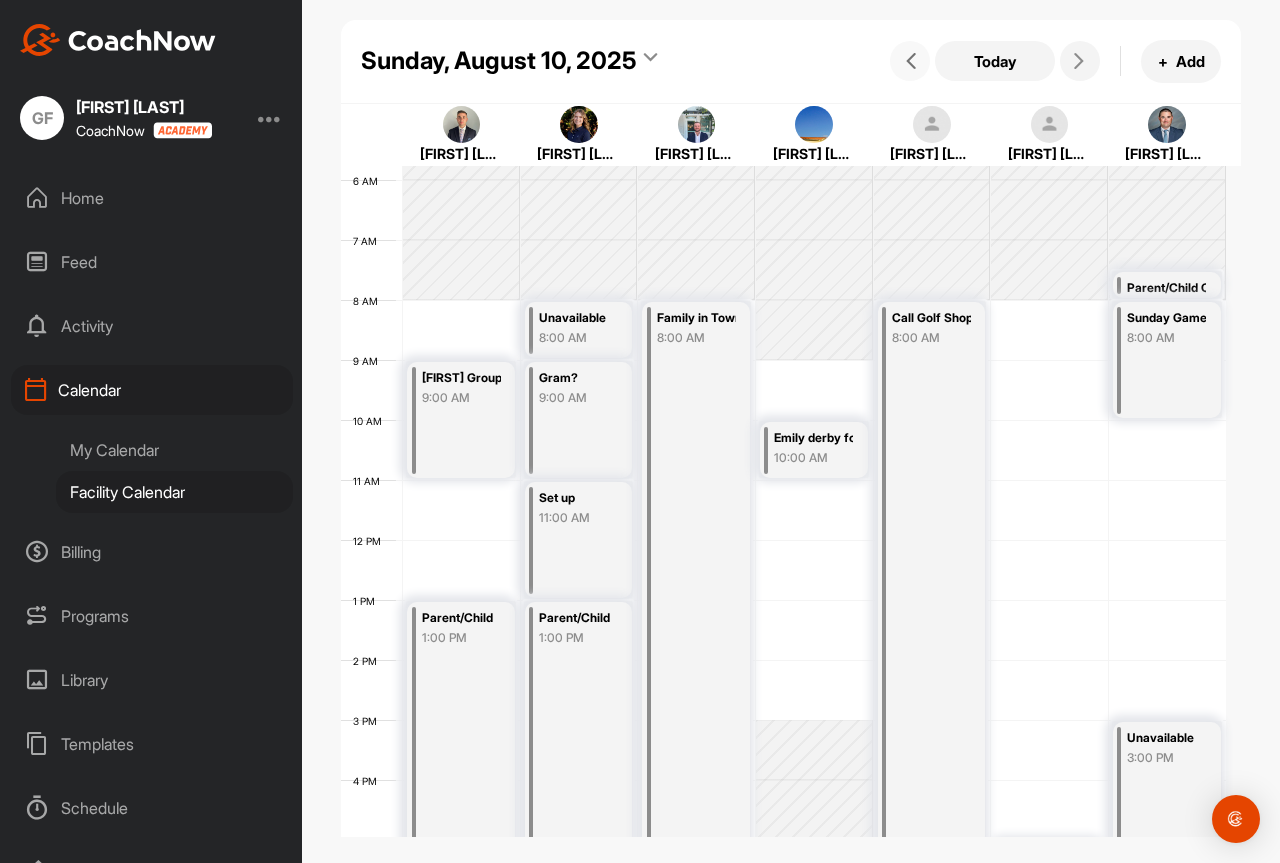 click at bounding box center (910, 61) 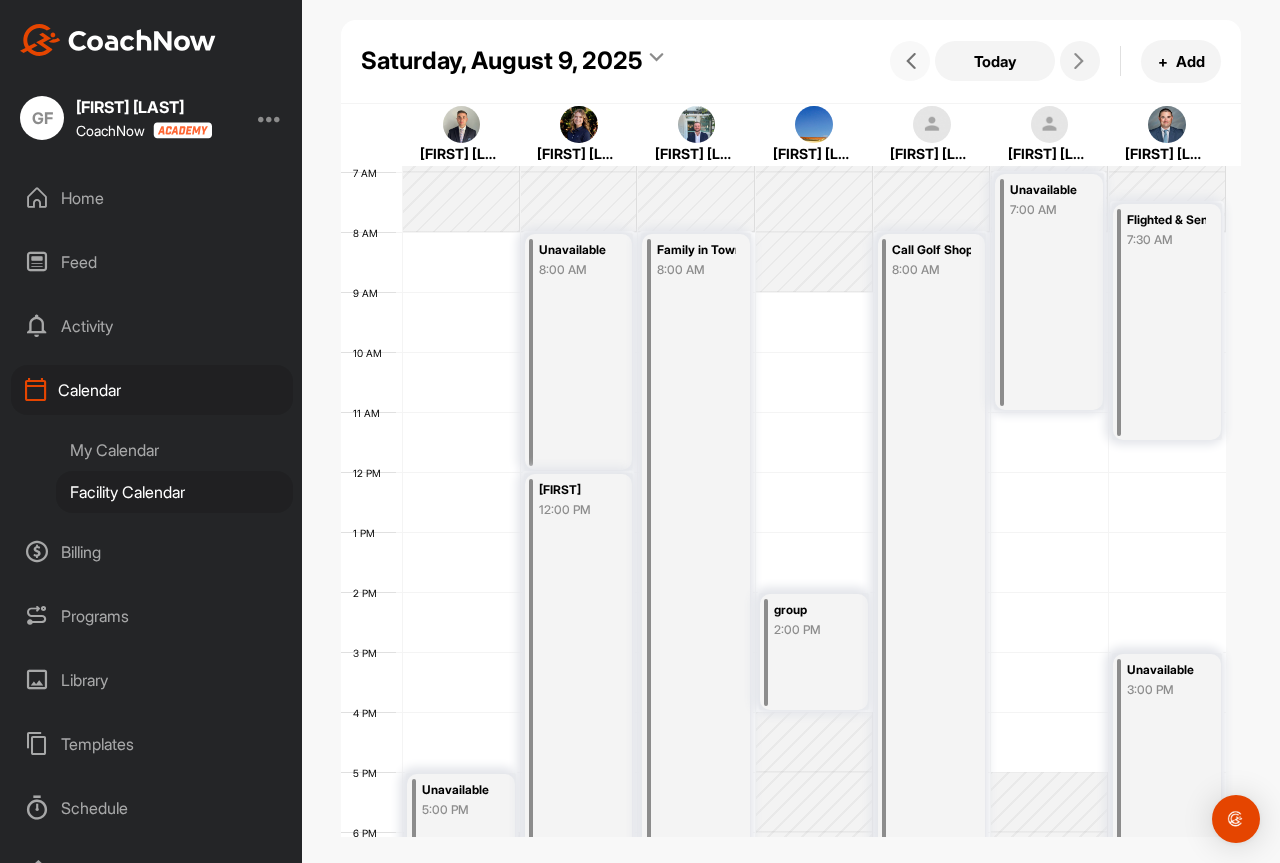 scroll, scrollTop: 446, scrollLeft: 0, axis: vertical 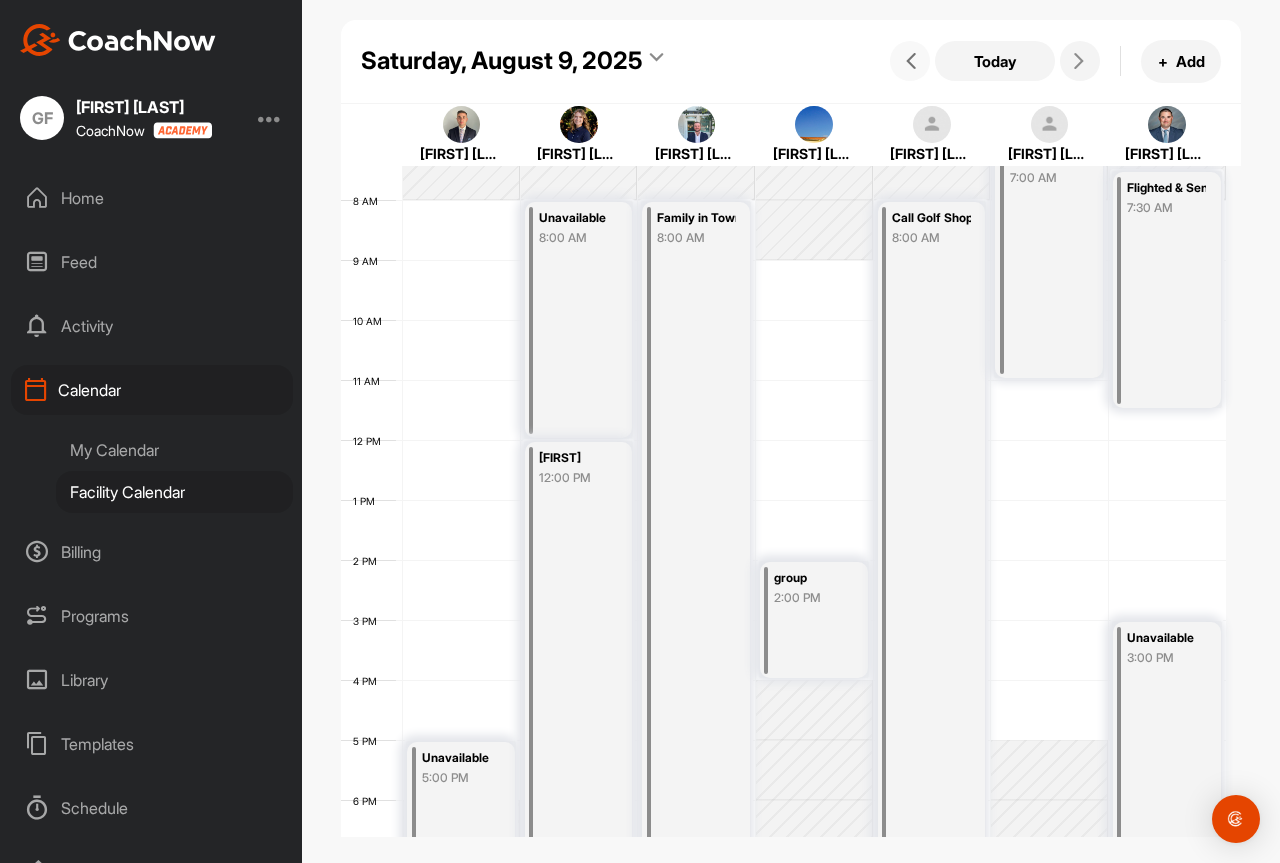 click on "12 AM 1 AM 2 AM 3 AM 4 AM 5 AM 6 AM 7 AM 8 AM 9 AM 10 AM 11 AM 12 PM 1 PM 2 PM 3 PM 4 PM 5 PM 6 PM 7 PM 8 PM 9 PM 10 PM 11 PM Unavailable 5:00 PM Unavailable 8:00 AM Sable 12:00 PM Family in Town 8:00 AM group 2:00 PM Call Golf Shop [PHONE] 8:00 AM Unavailable 7:00 AM Flighted & Senior Flighted CC 7:30 AM Unavailable 3:00 PM" at bounding box center [783, 440] 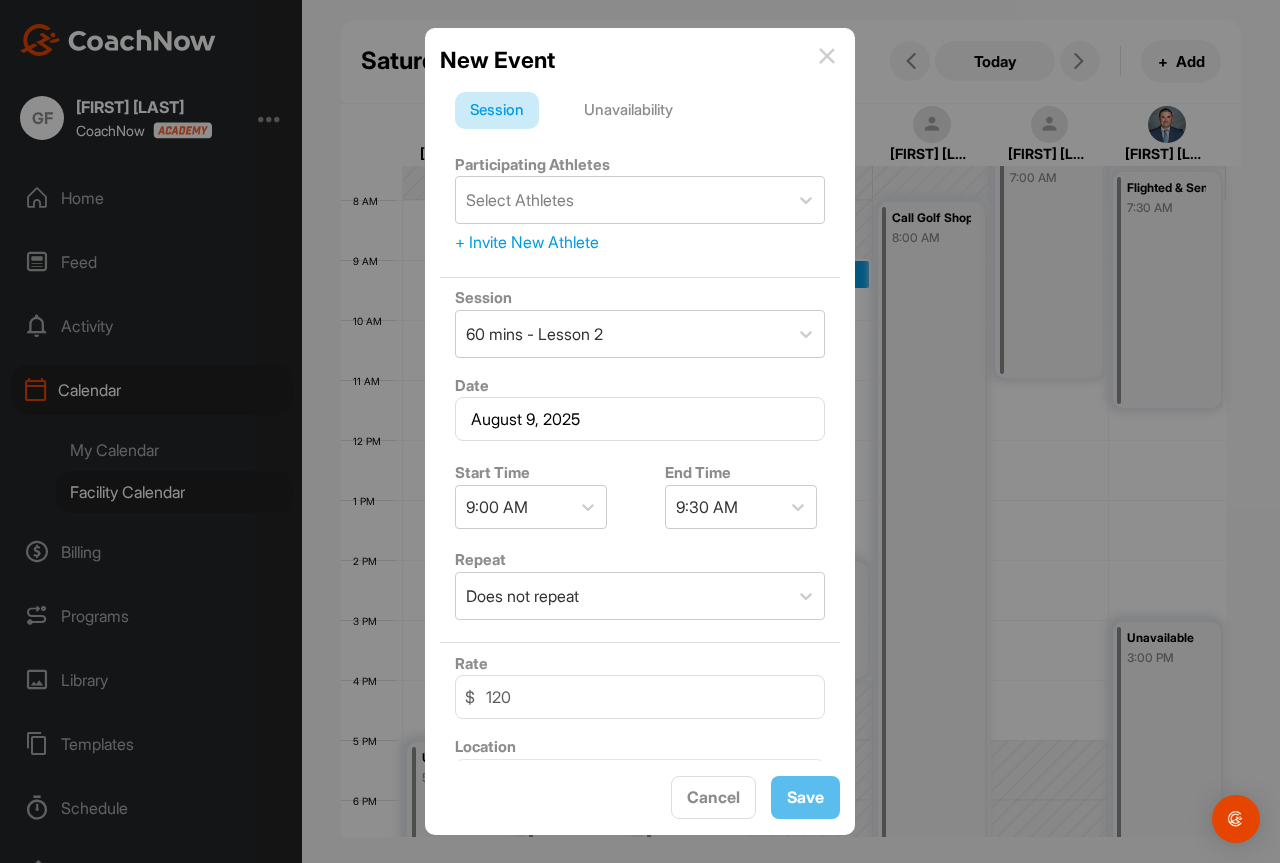 click at bounding box center [827, 56] 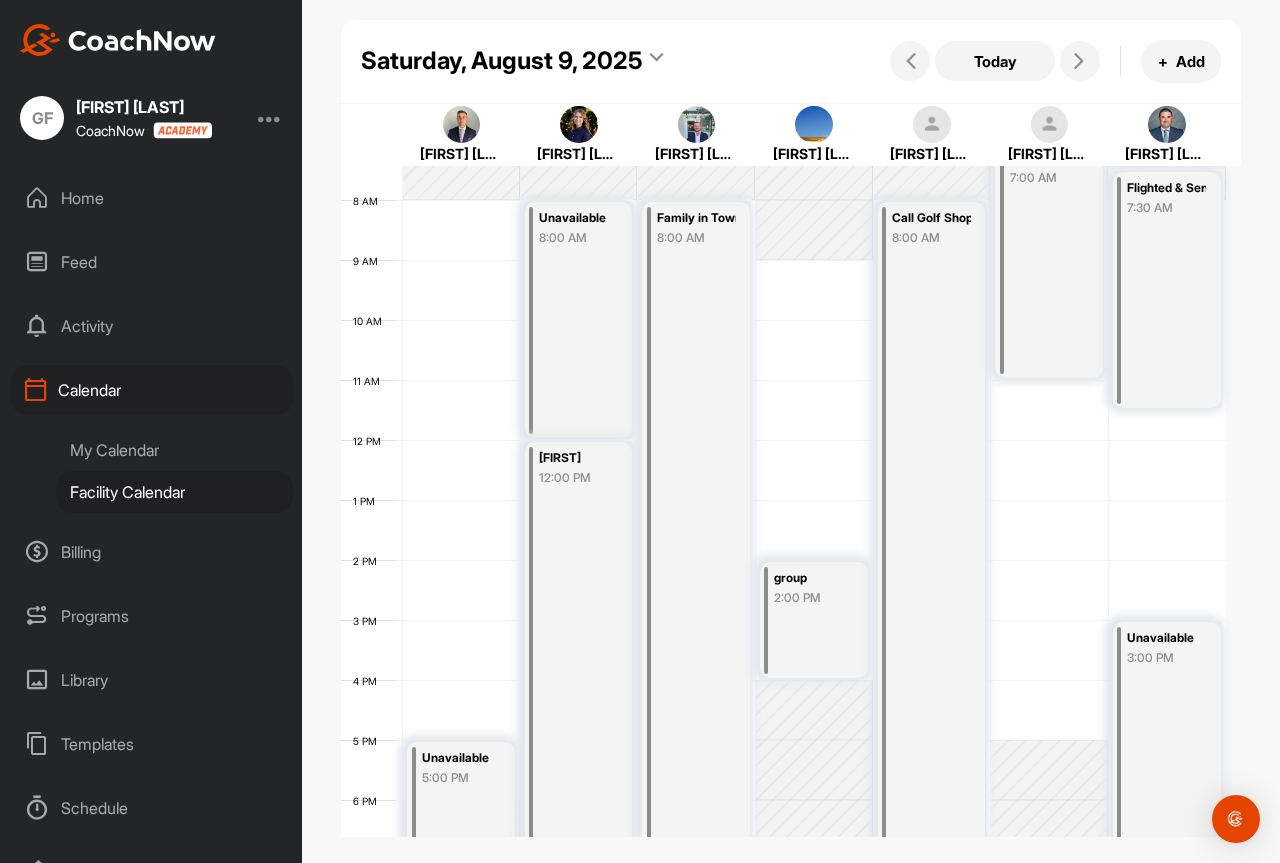 click on "12 AM 1 AM 2 AM 3 AM 4 AM 5 AM 6 AM 7 AM 8 AM 9 AM 10 AM 11 AM 12 PM 1 PM 2 PM 3 PM 4 PM 5 PM 6 PM 7 PM 8 PM 9 PM 10 PM 11 PM Unavailable 5:00 PM Unavailable 8:00 AM Sable 12:00 PM Family in Town 8:00 AM group 2:00 PM Call Golf Shop [PHONE] 8:00 AM Unavailable 7:00 AM Flighted & Senior Flighted CC 7:30 AM Unavailable 3:00 PM" at bounding box center (783, 440) 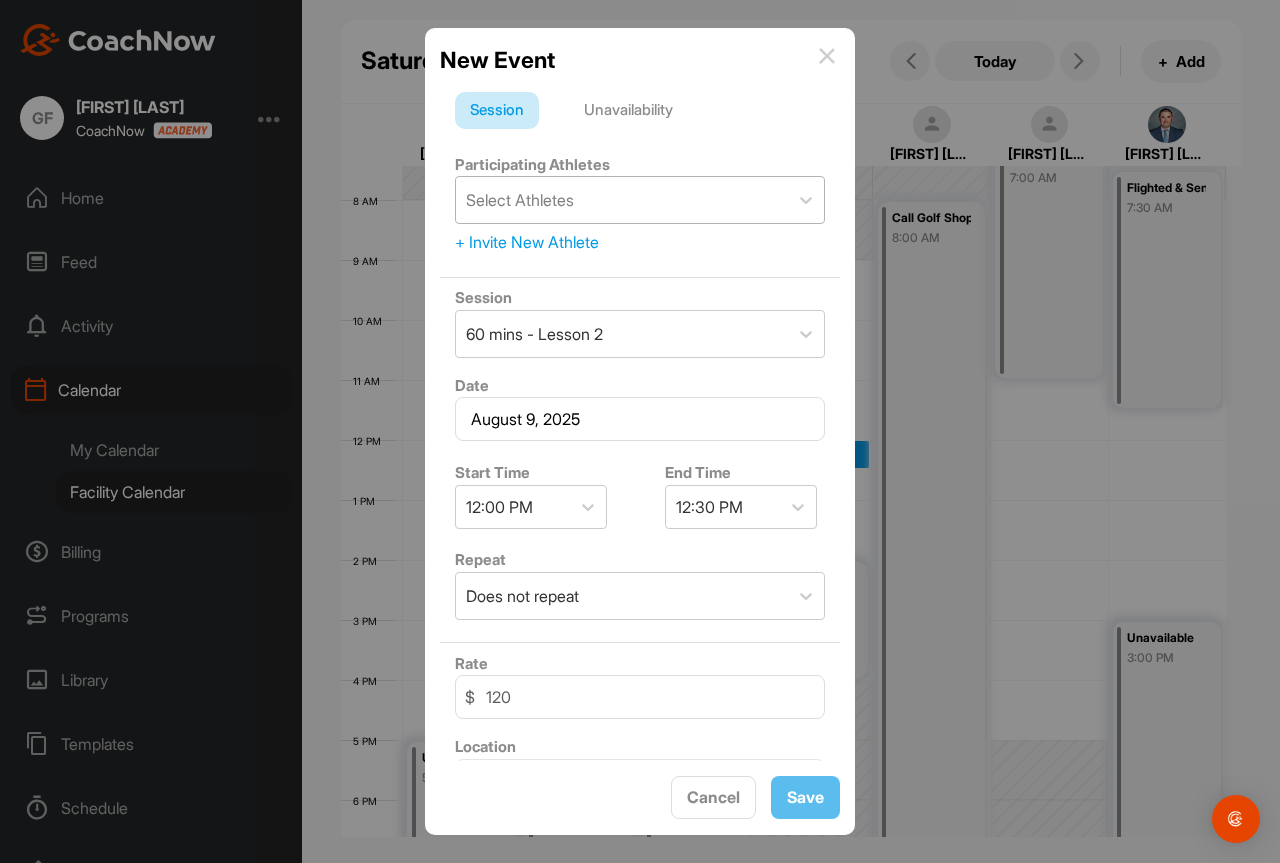 click on "Select Athletes" at bounding box center [622, 200] 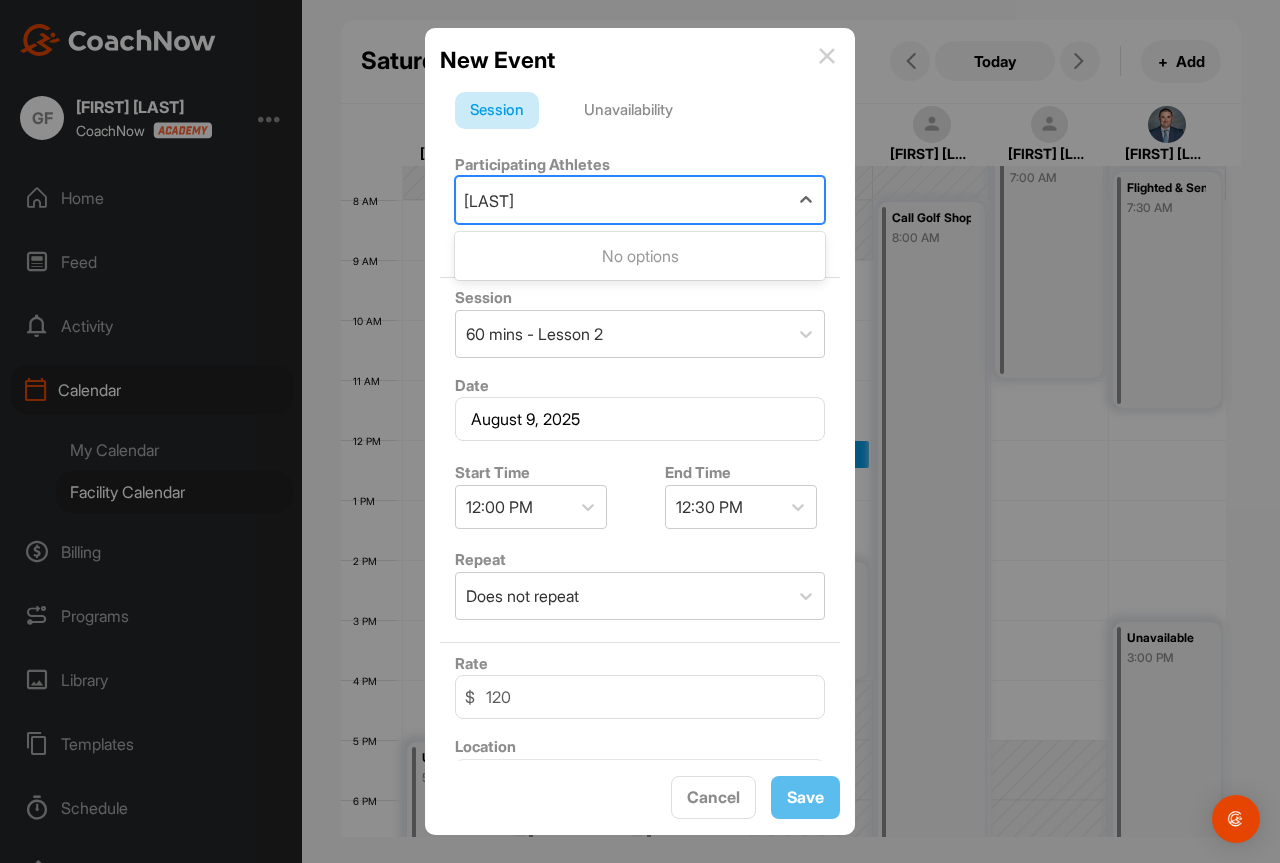 type on "[LAST]" 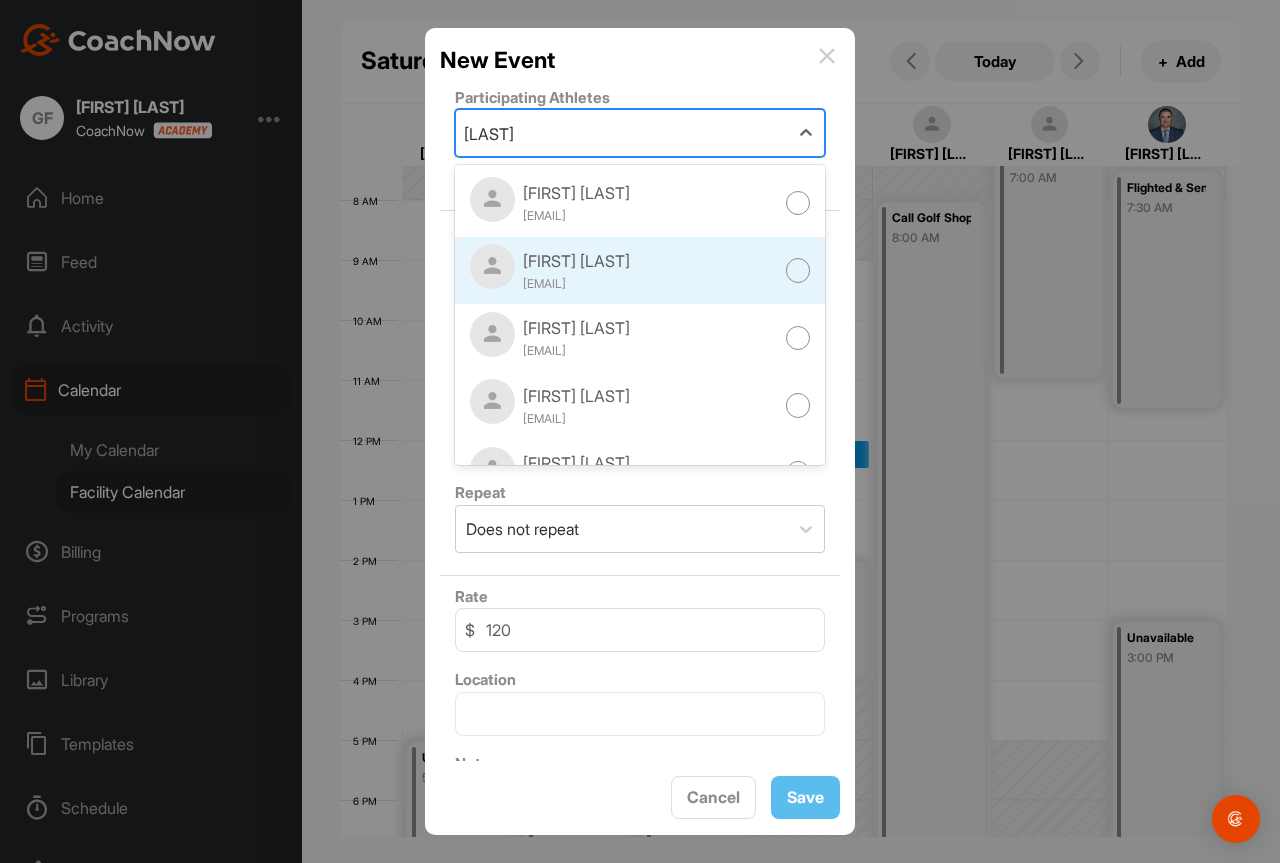 scroll, scrollTop: 100, scrollLeft: 0, axis: vertical 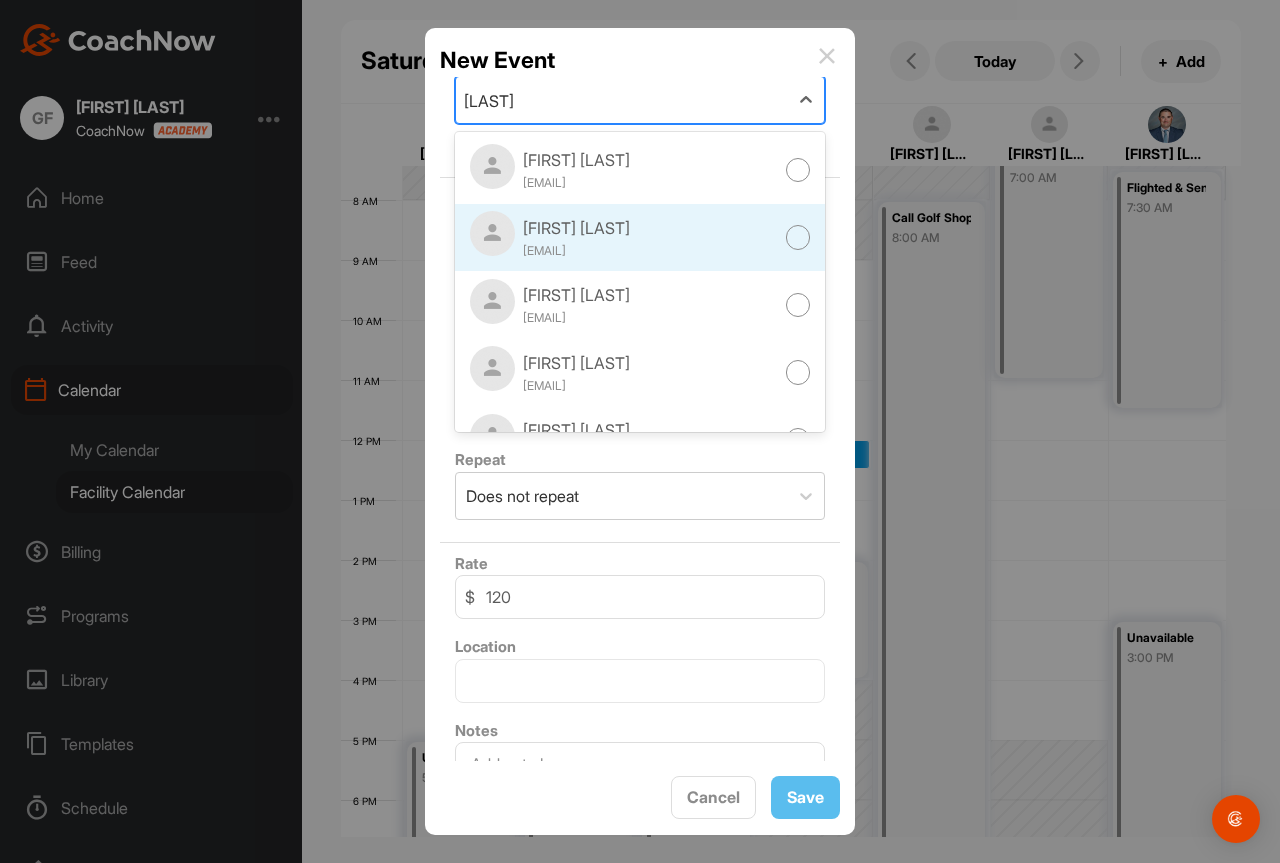 click on "[FIRST] [LAST] [EMAIL]" at bounding box center (640, 238) 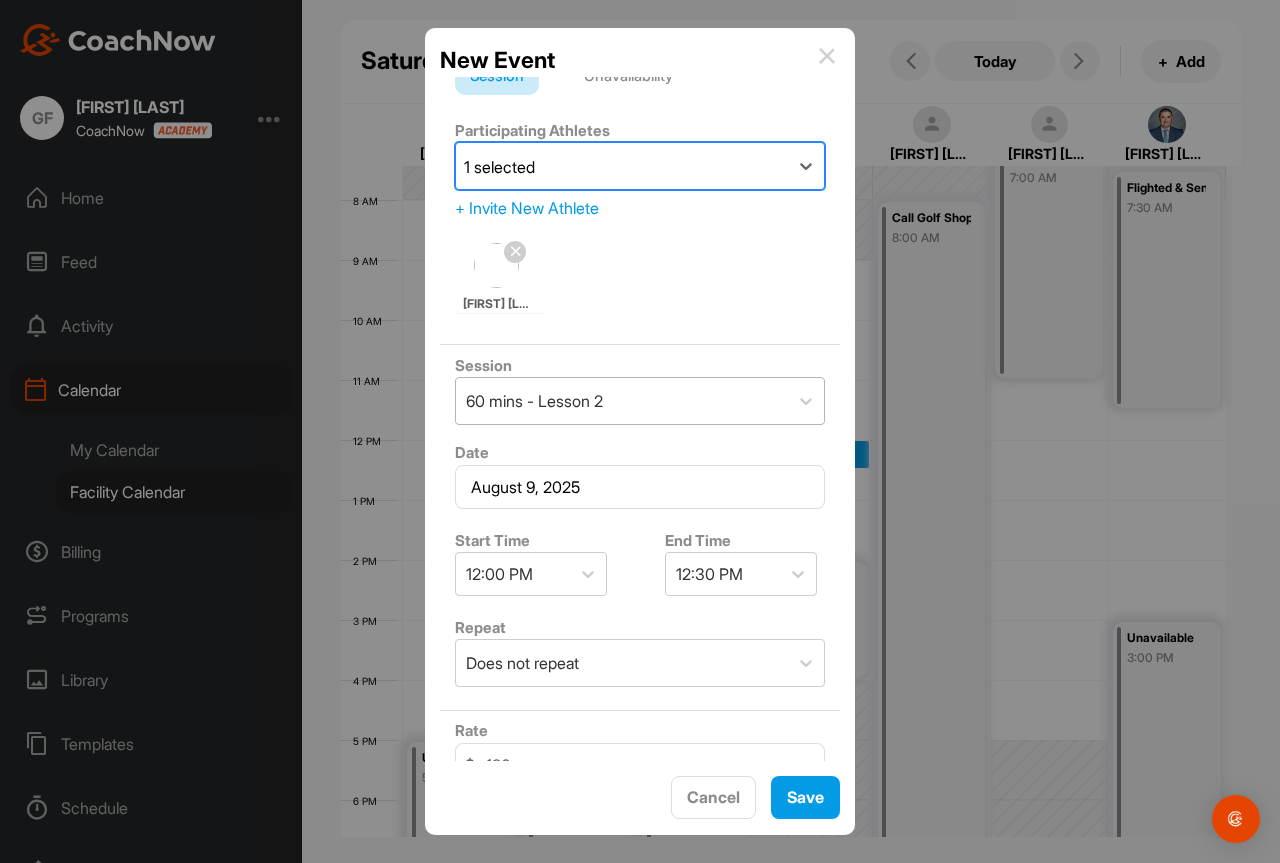 scroll, scrollTop: 0, scrollLeft: 0, axis: both 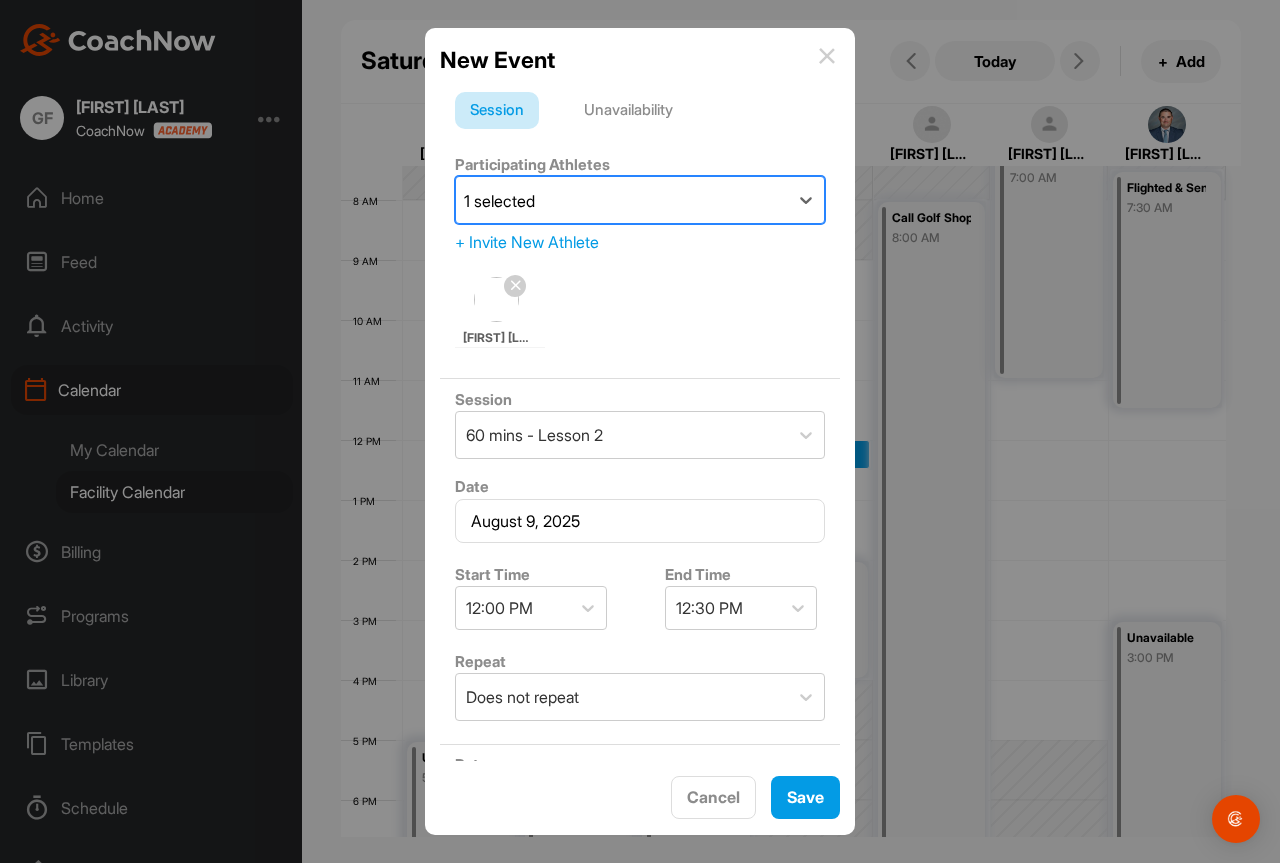 click on "[FIRST] [LAST]" at bounding box center [640, 312] 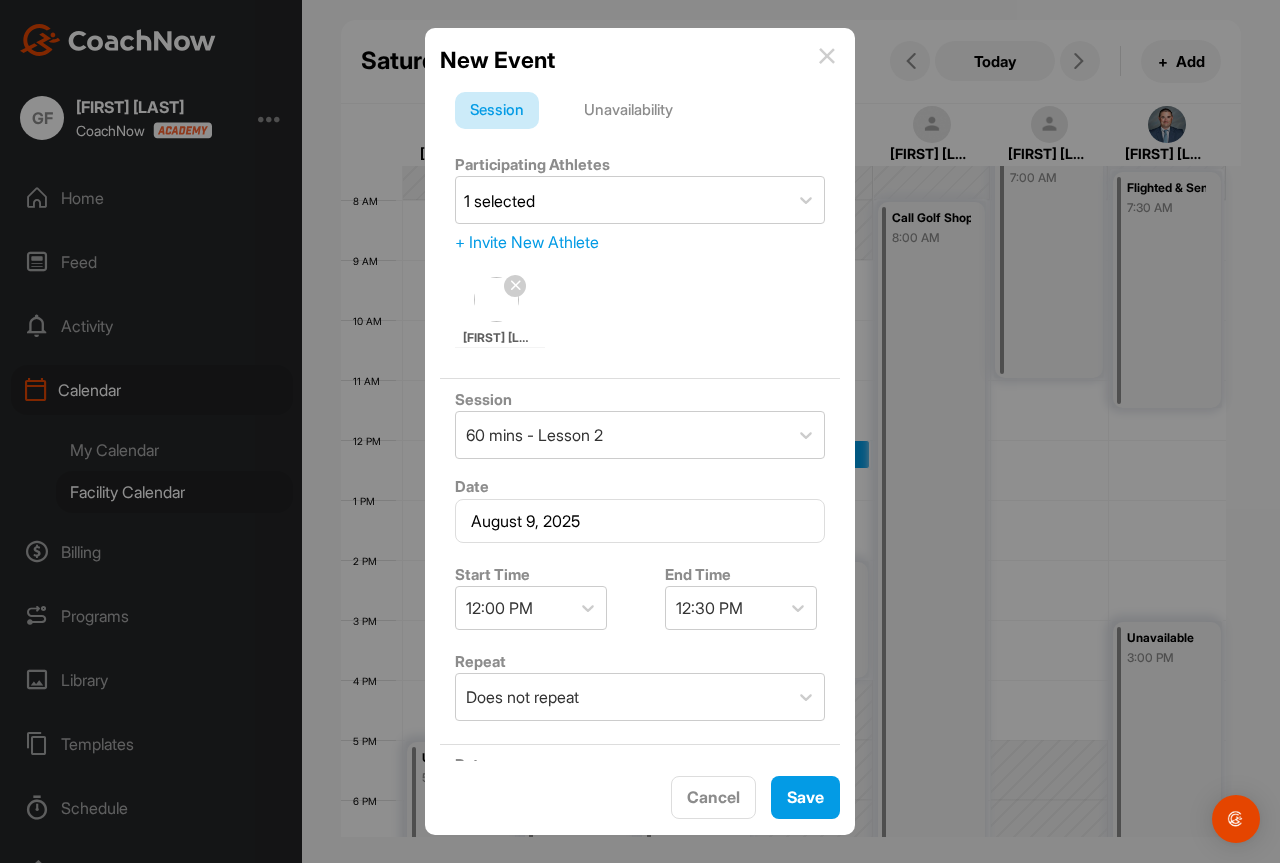 scroll, scrollTop: 290, scrollLeft: 0, axis: vertical 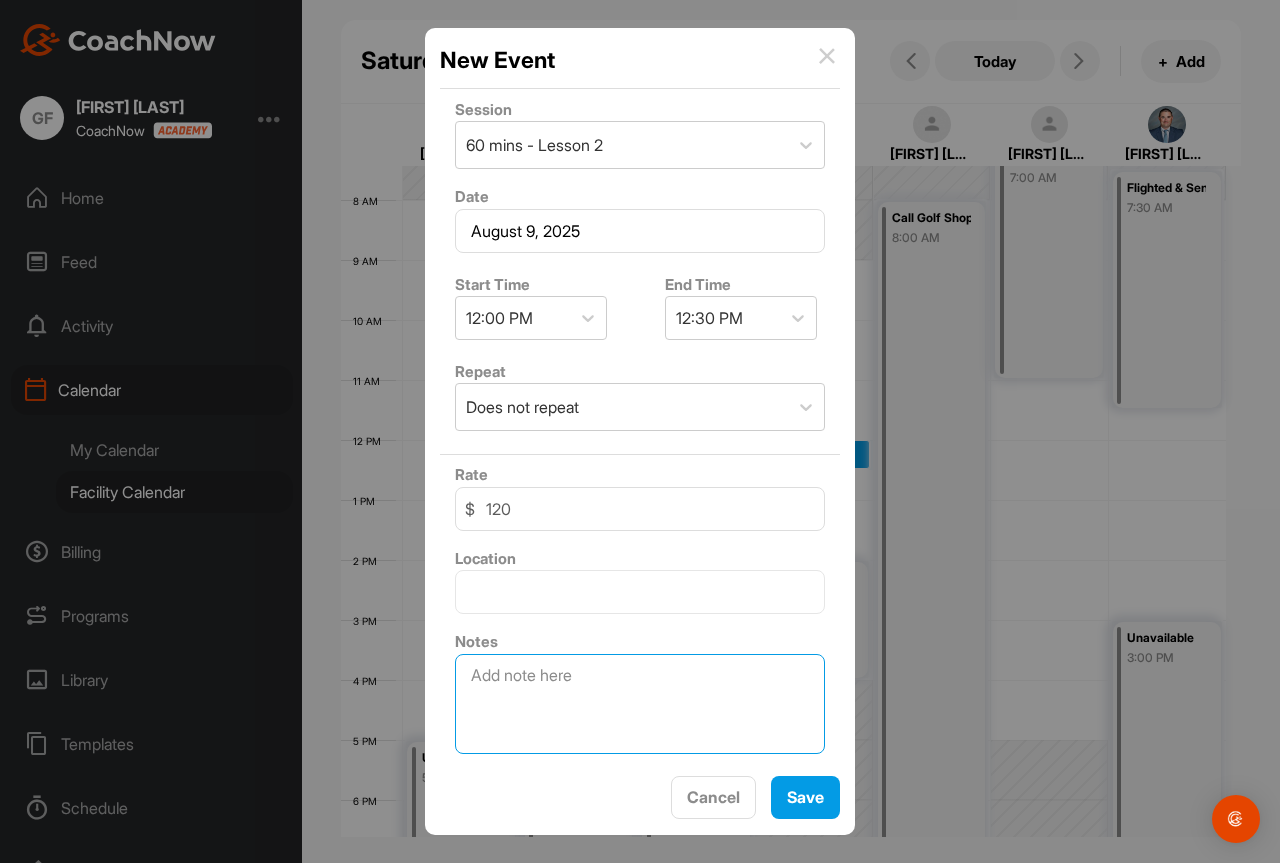 click at bounding box center (640, 704) 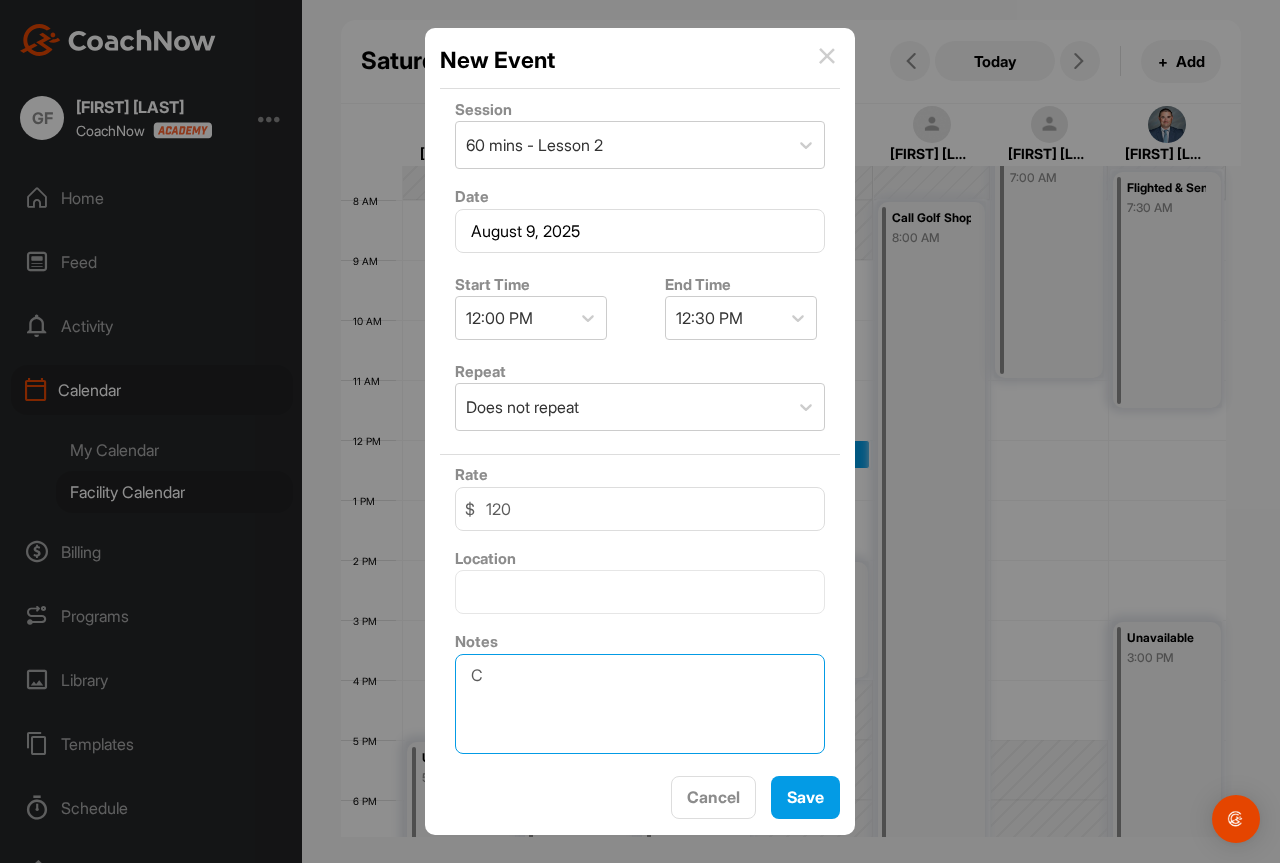 scroll, scrollTop: 290, scrollLeft: 0, axis: vertical 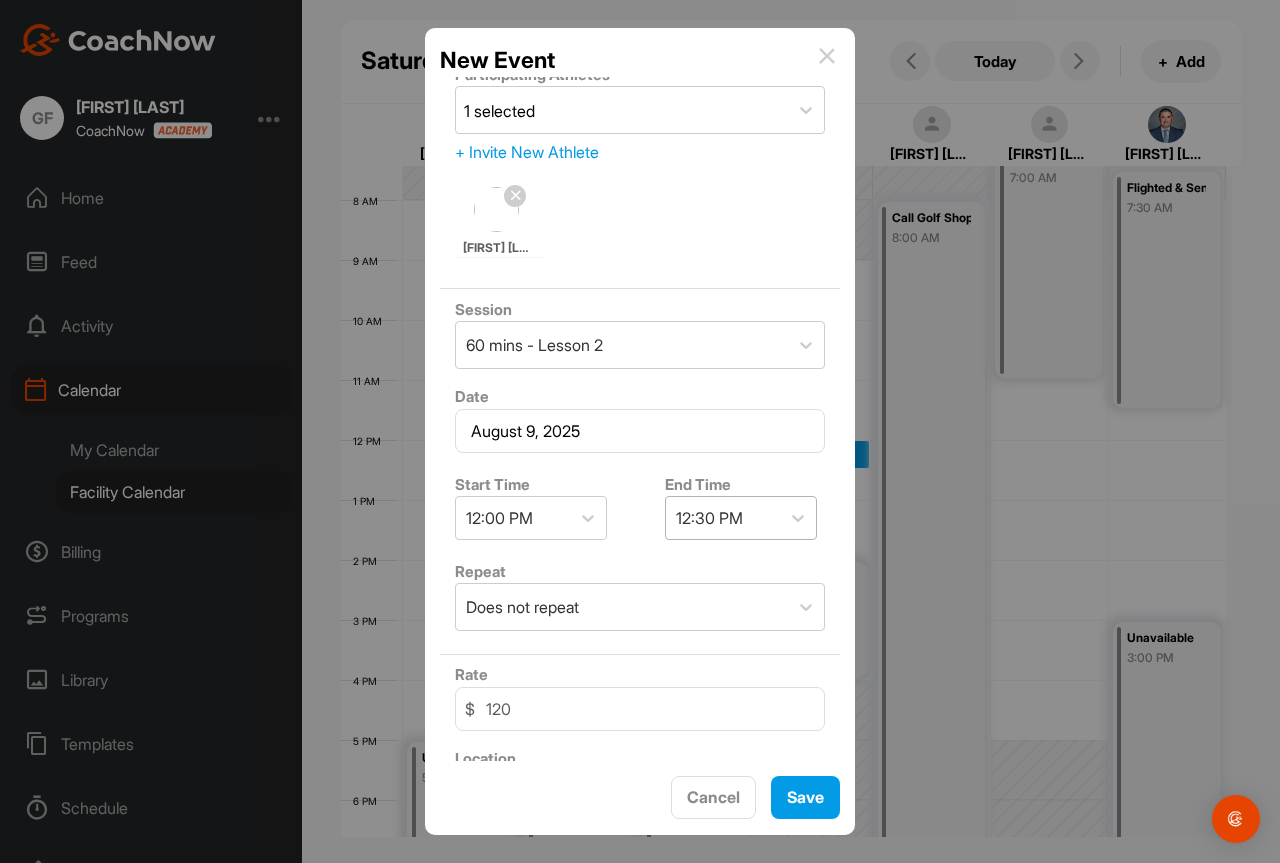 click on "12:30 PM" at bounding box center [709, 518] 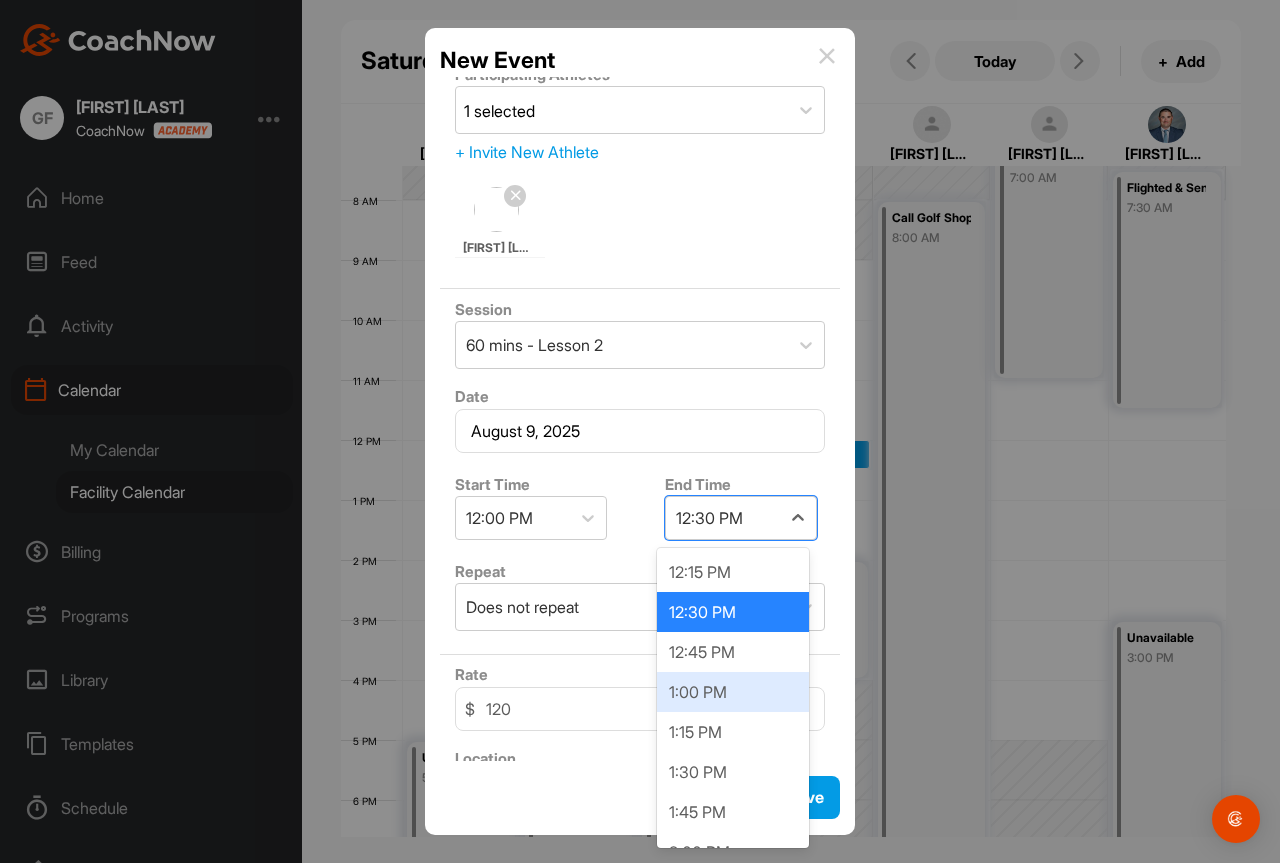 click on "1:00 PM" at bounding box center (733, 692) 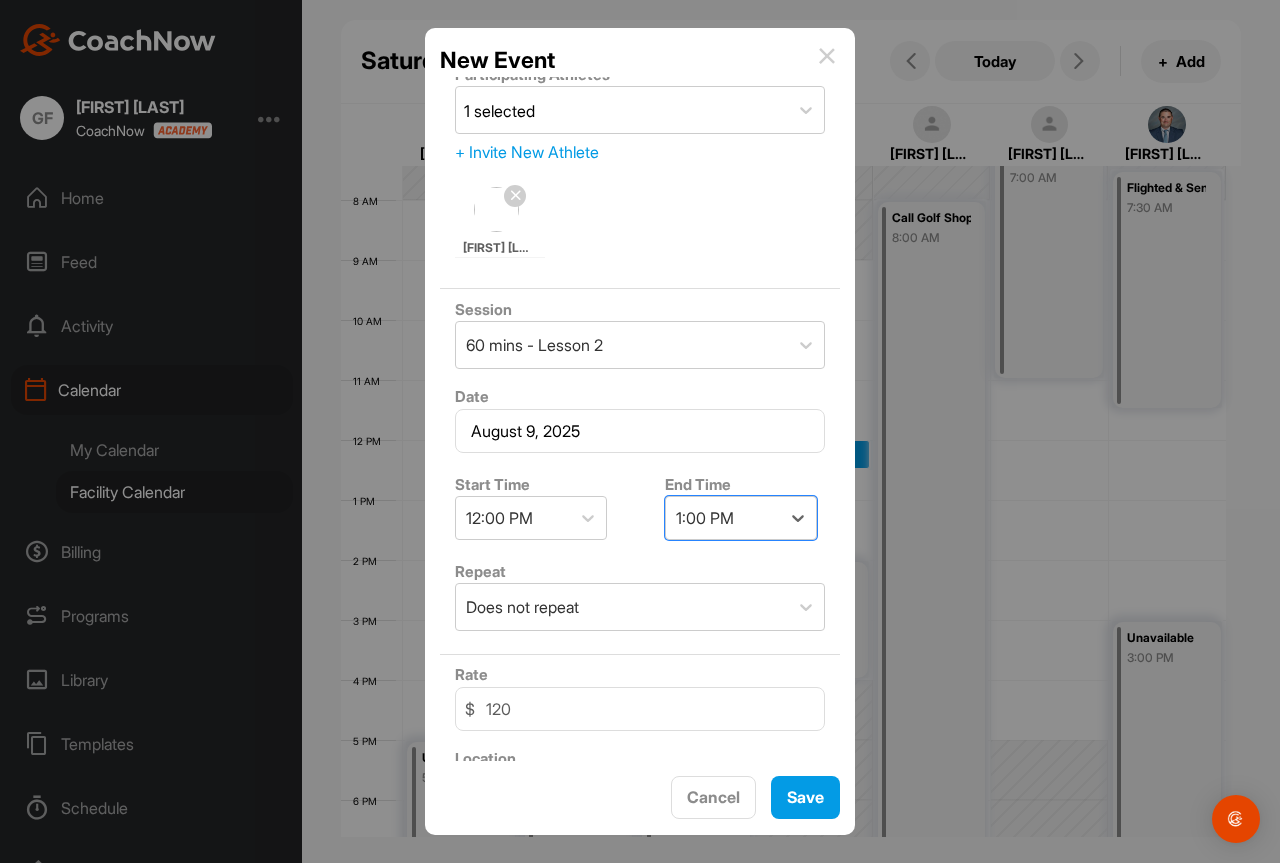 click on "Start Time 12:00 PM" at bounding box center [535, 506] 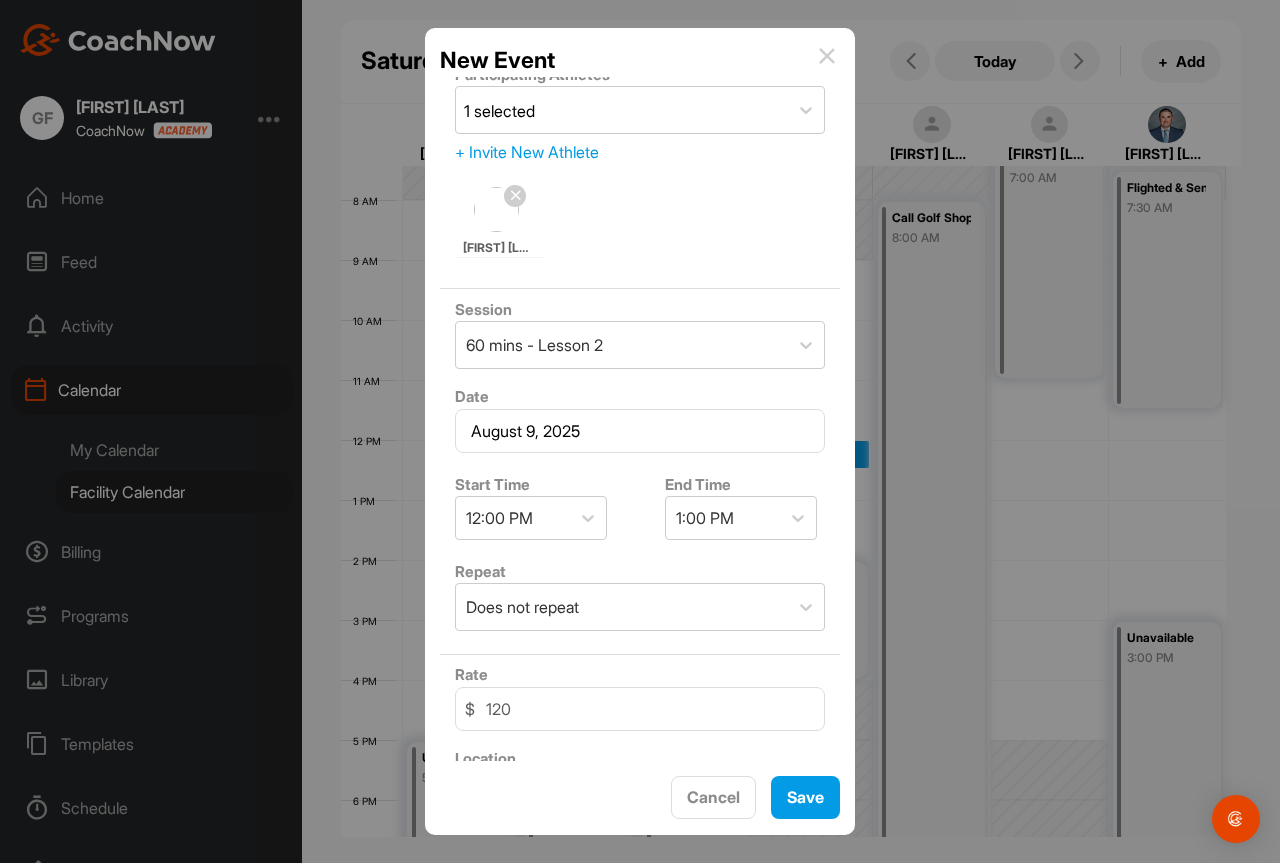 scroll, scrollTop: 218, scrollLeft: 0, axis: vertical 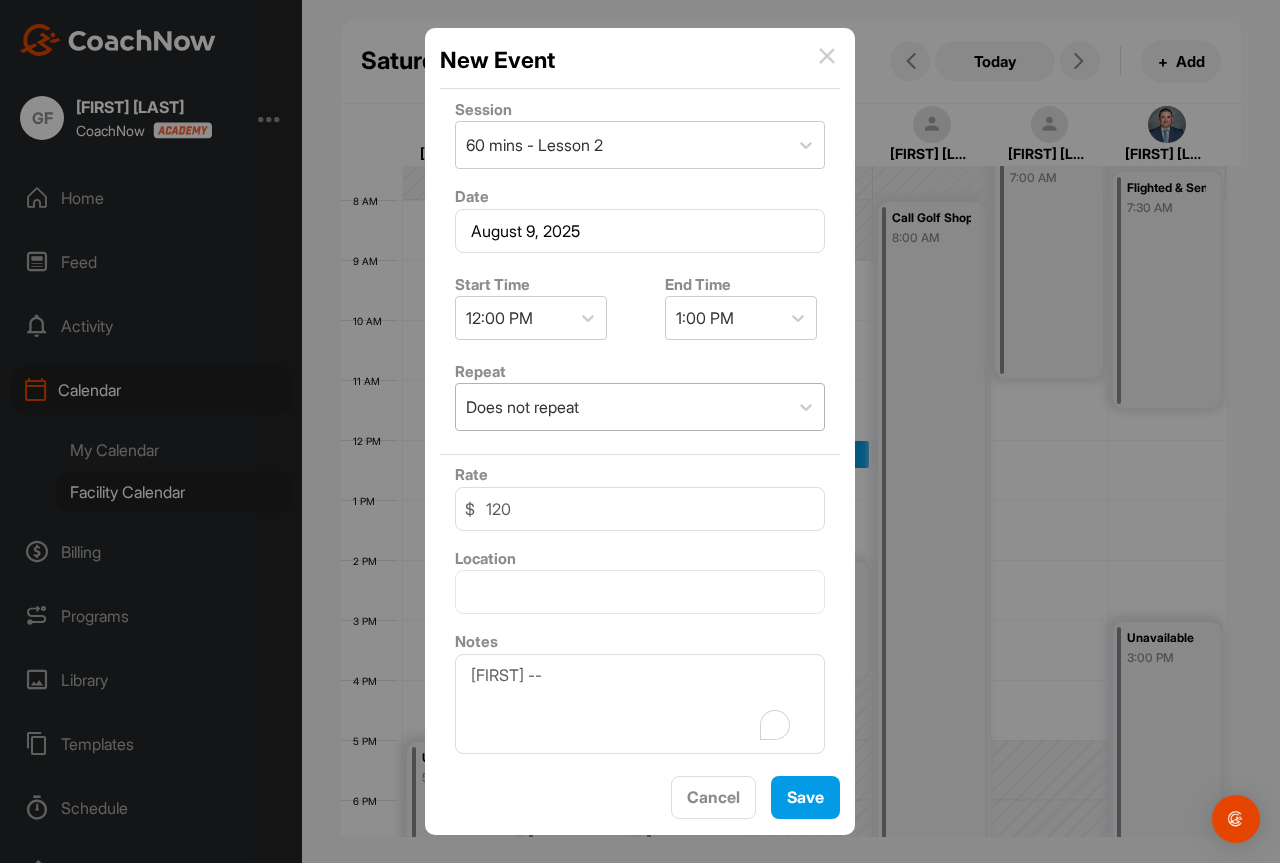 click on "Does not repeat" at bounding box center (622, 407) 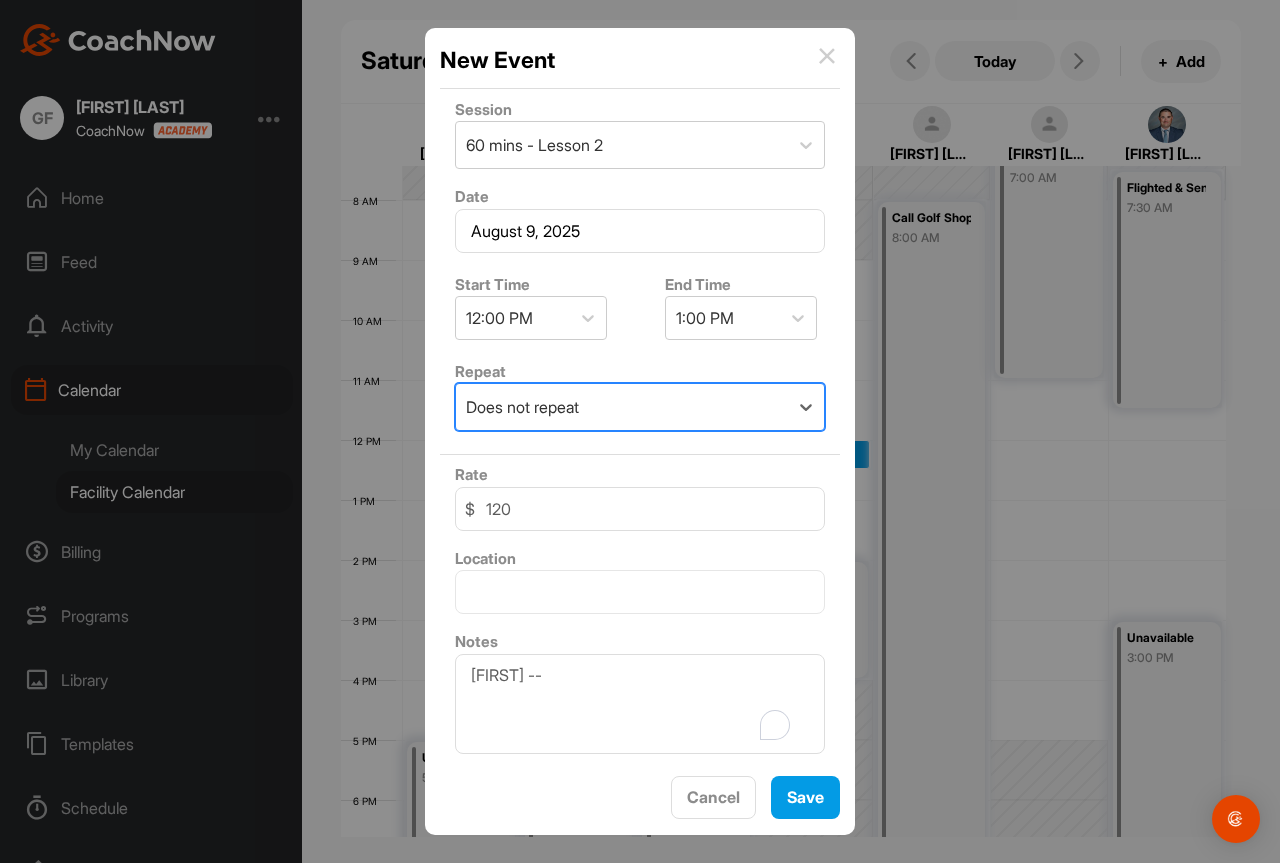 click on "Does not repeat" at bounding box center [622, 407] 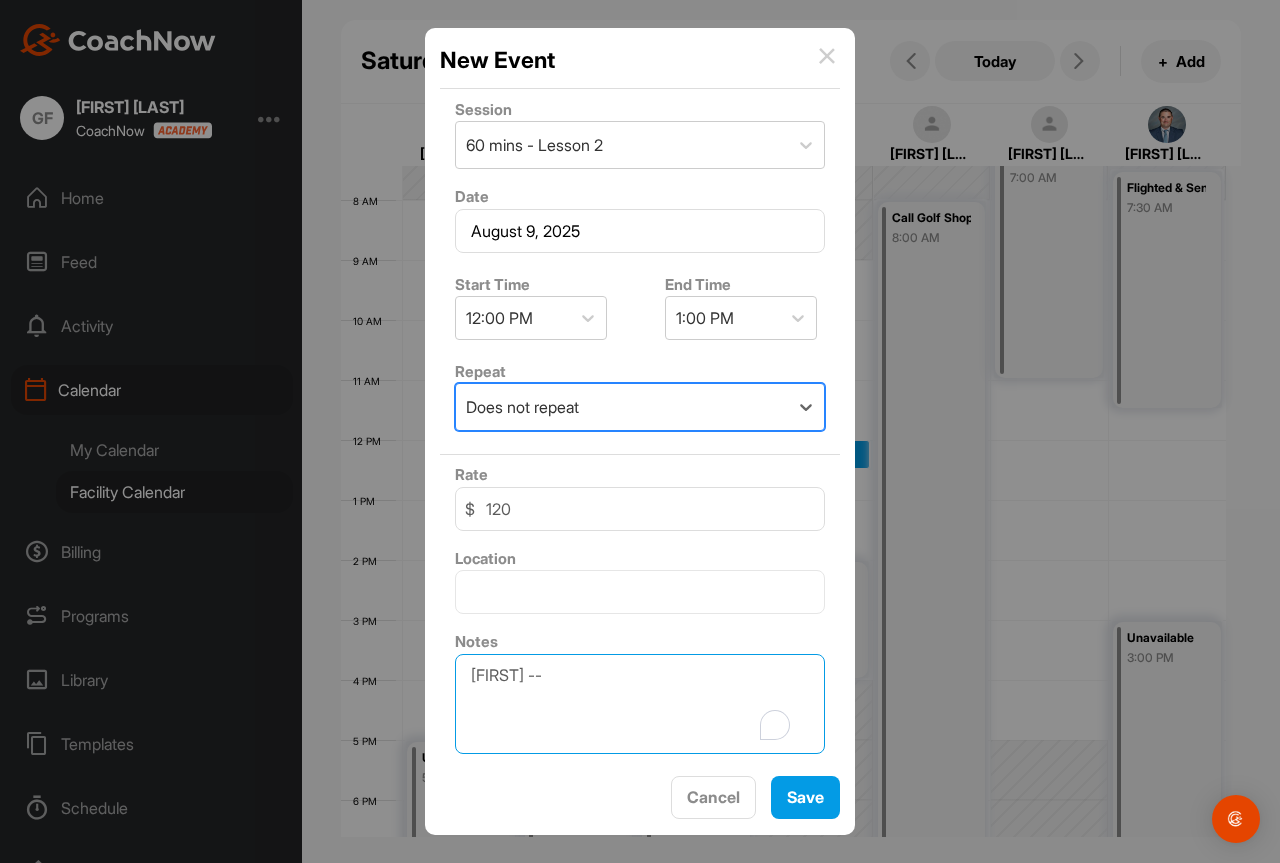 click on "[FIRST] --" at bounding box center [640, 704] 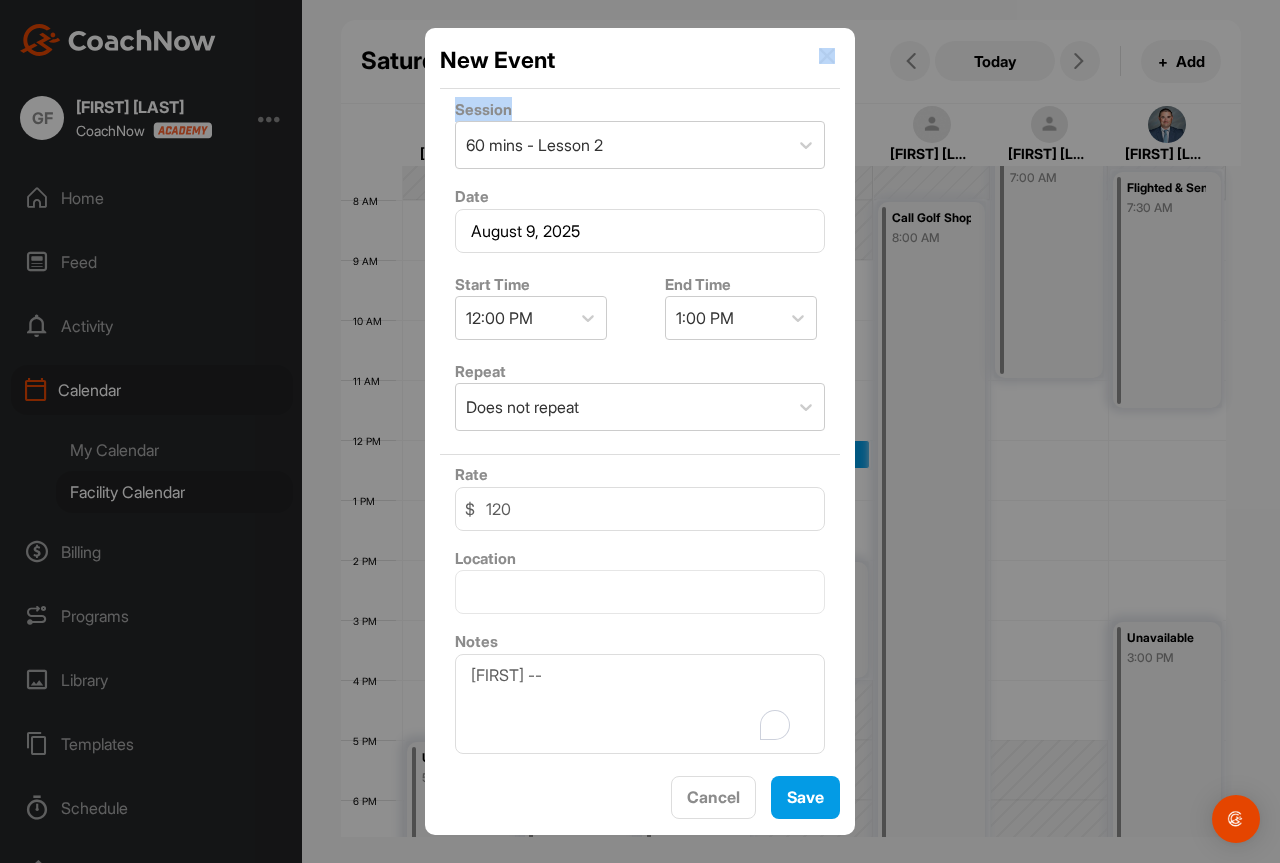 scroll, scrollTop: 273, scrollLeft: 0, axis: vertical 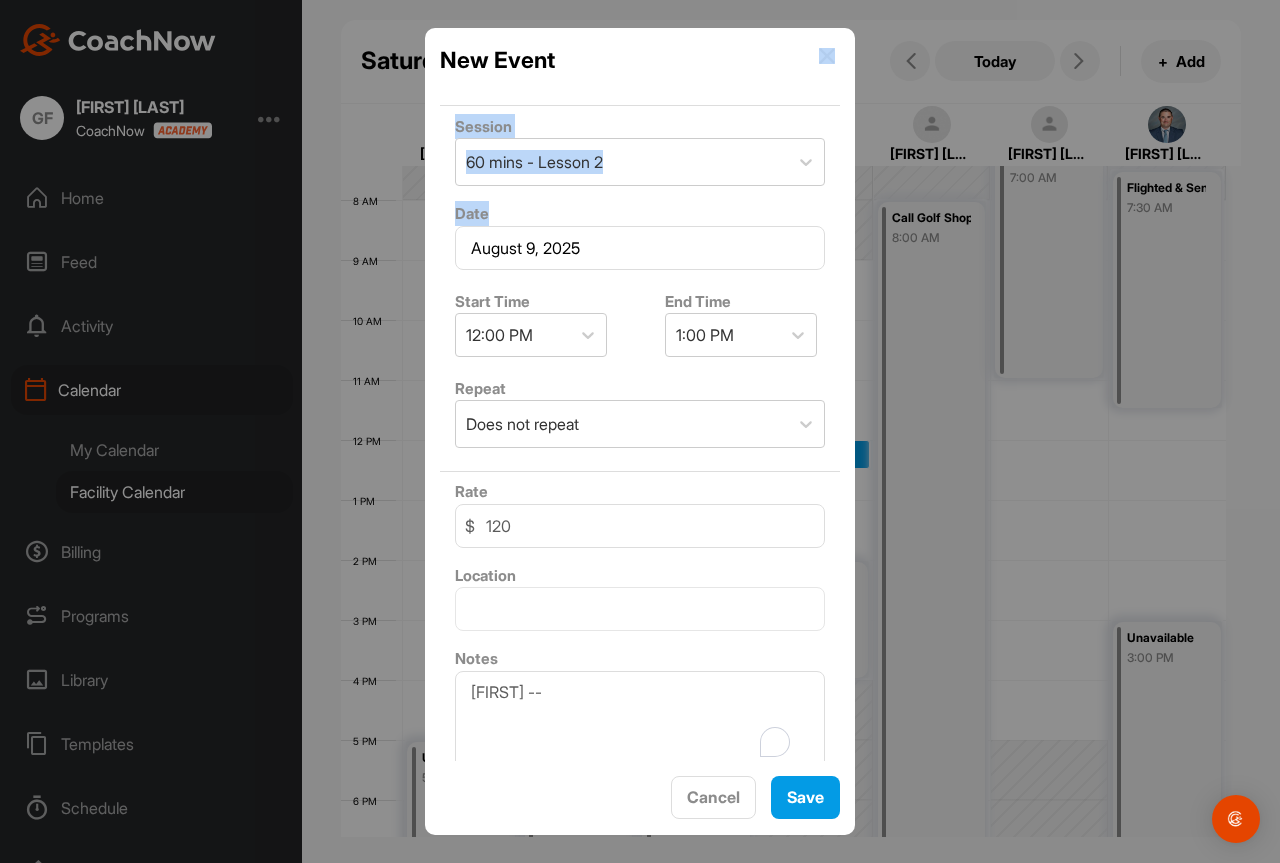 drag, startPoint x: 585, startPoint y: 42, endPoint x: 619, endPoint y: 194, distance: 155.75623 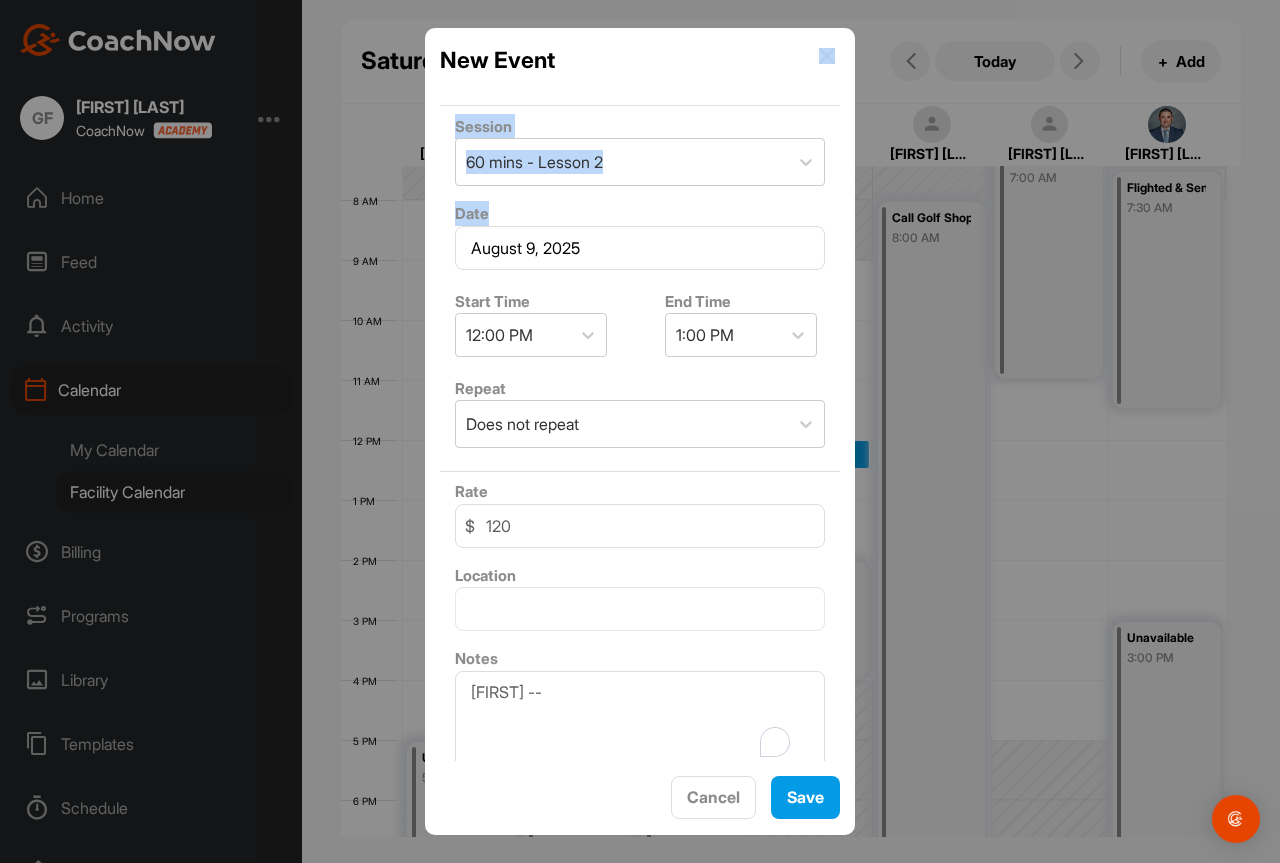 click on "New Event Session Unavailability Participating Athletes 1 selected + Invite New Athlete [FIRST] [LAST] Session 60 mins - Lesson 2 Date August 9, 2025 Start Time 12:00 PM End Time 1:00 PM Repeat Does not repeat Rate $ 120 Location Notes [FIRST] -- Cancel Save" at bounding box center (640, 431) 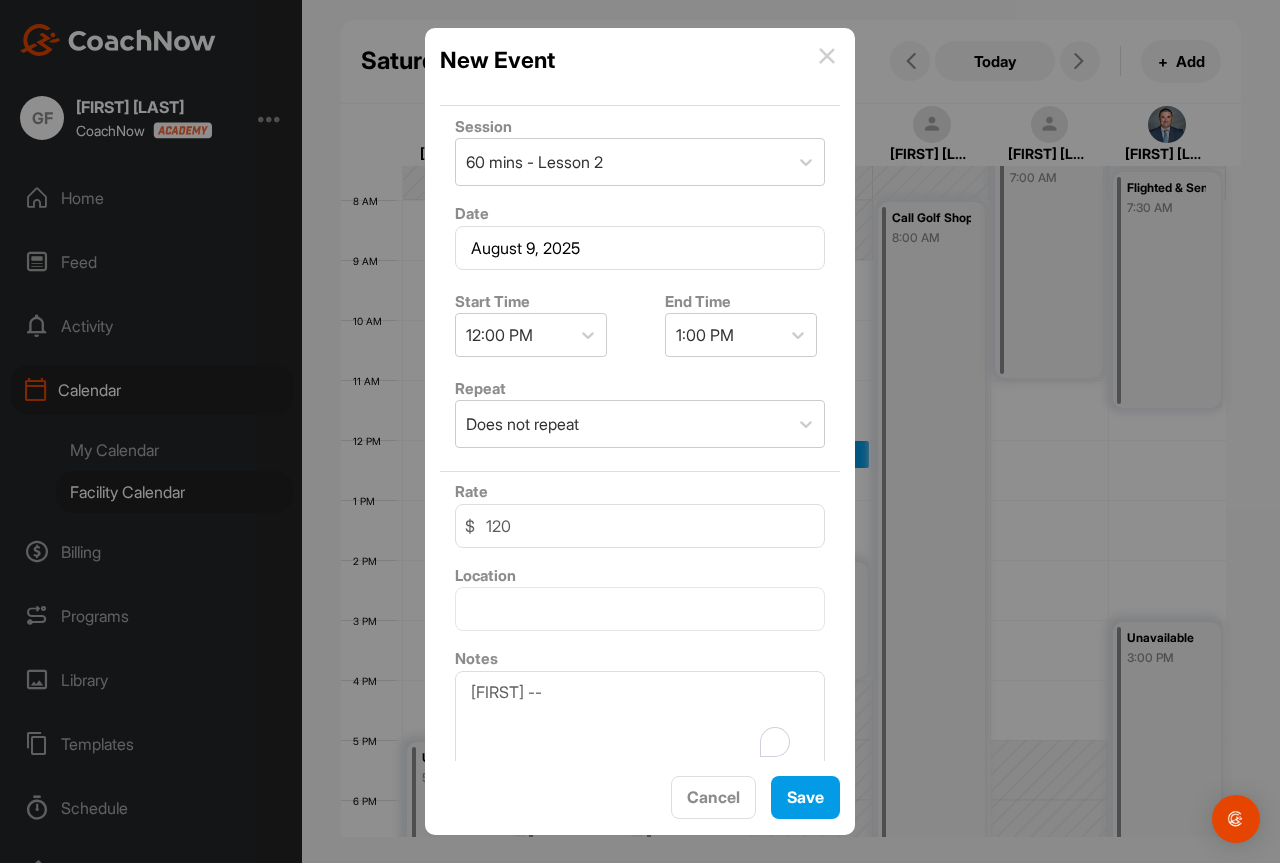 click on "Start Time 12:00 PM End Time 1:00 PM" at bounding box center [640, 322] 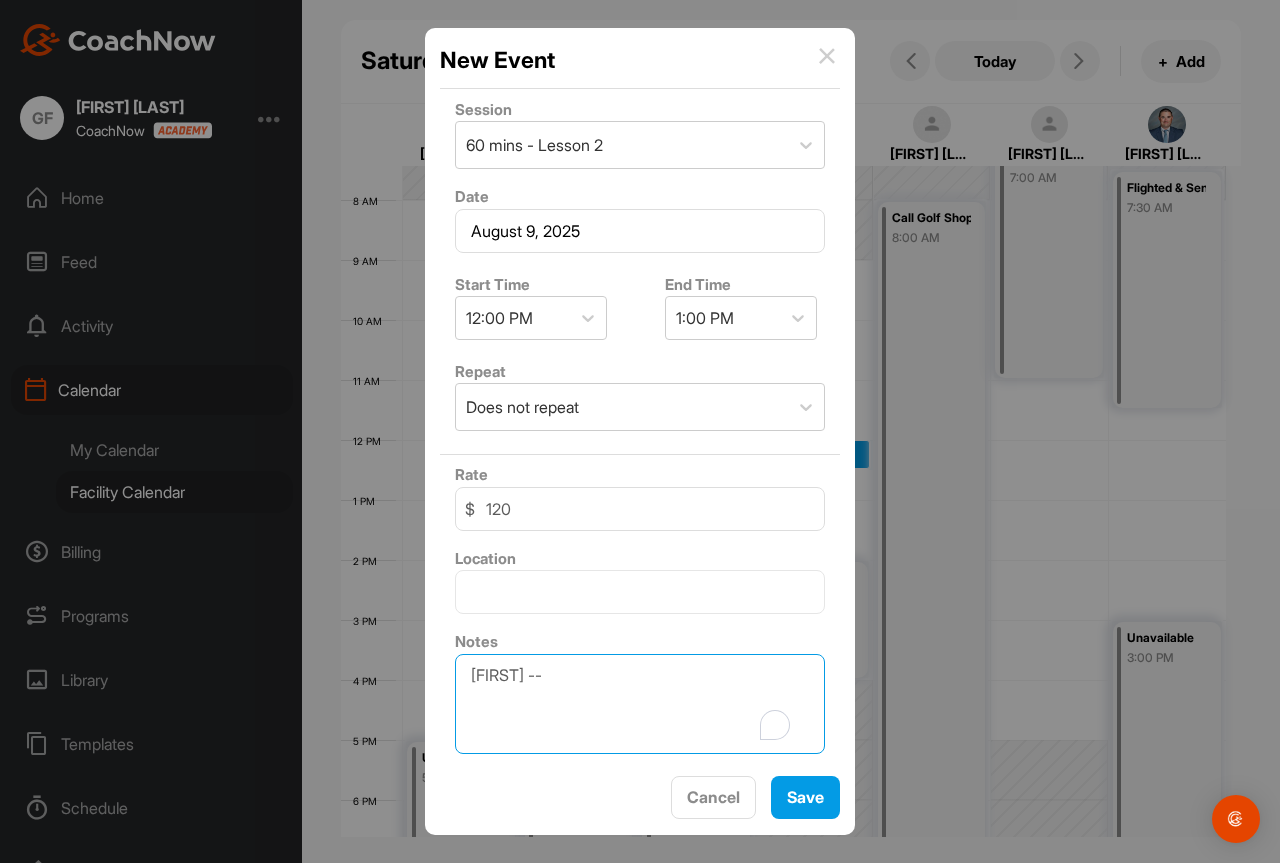 click on "[FIRST] --" at bounding box center [640, 704] 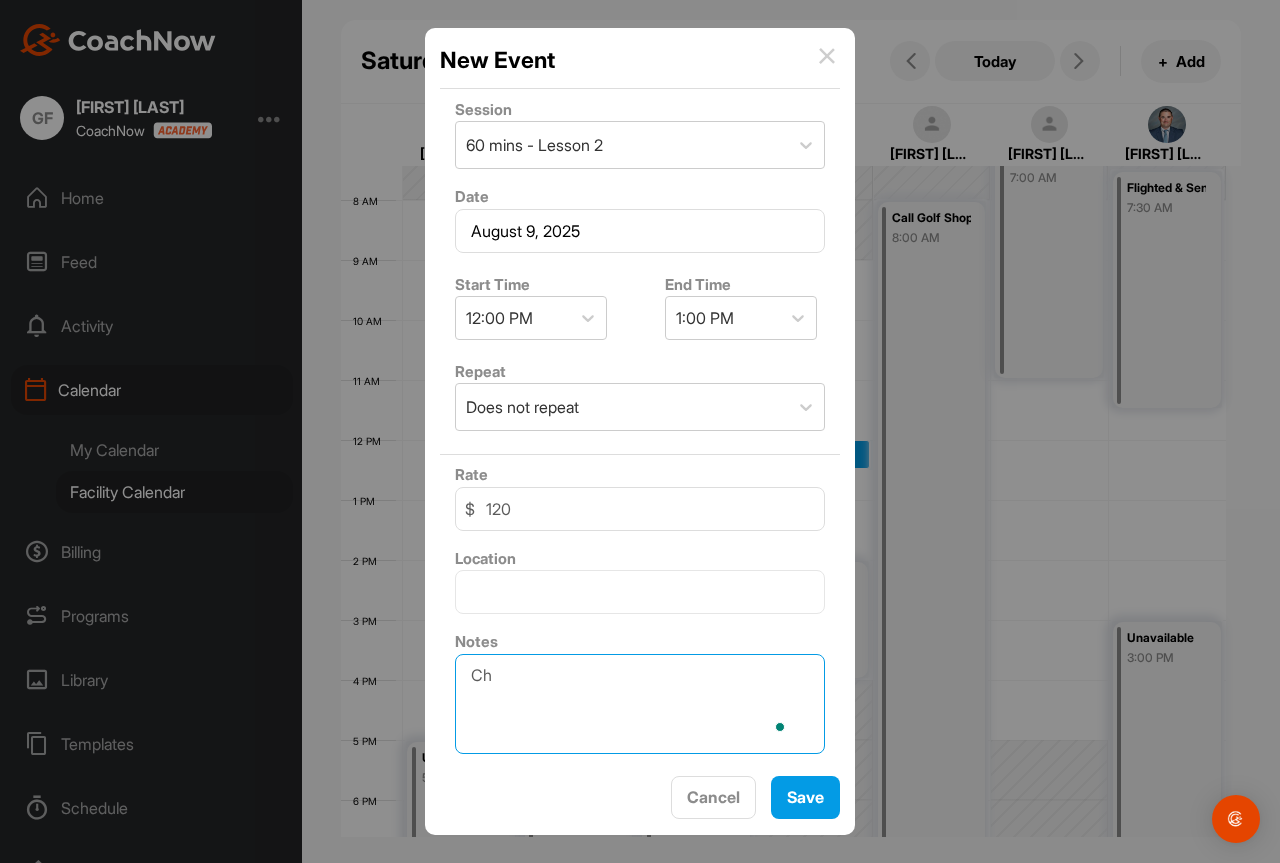 type on "C" 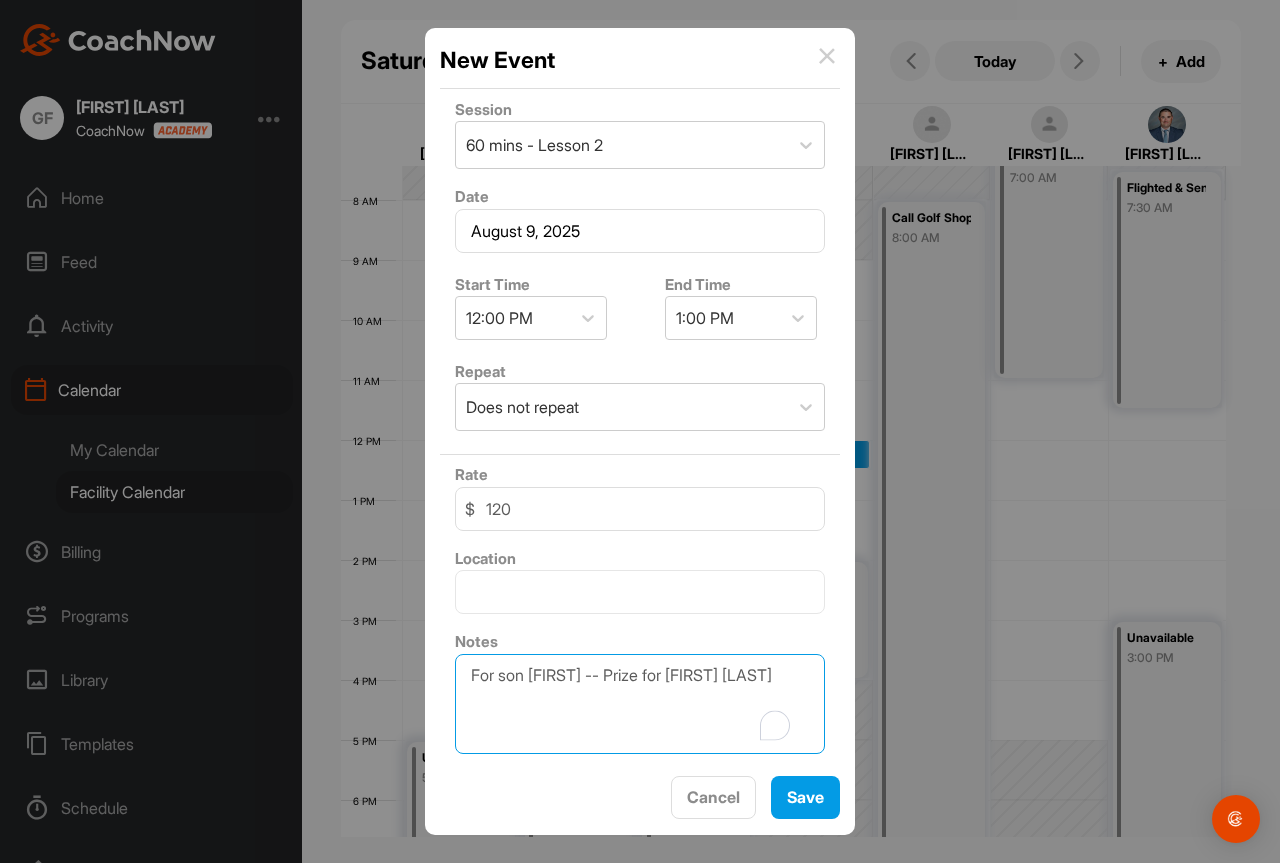 type on "For son [FIRST] -- Prize for [FIRST] [LAST]" 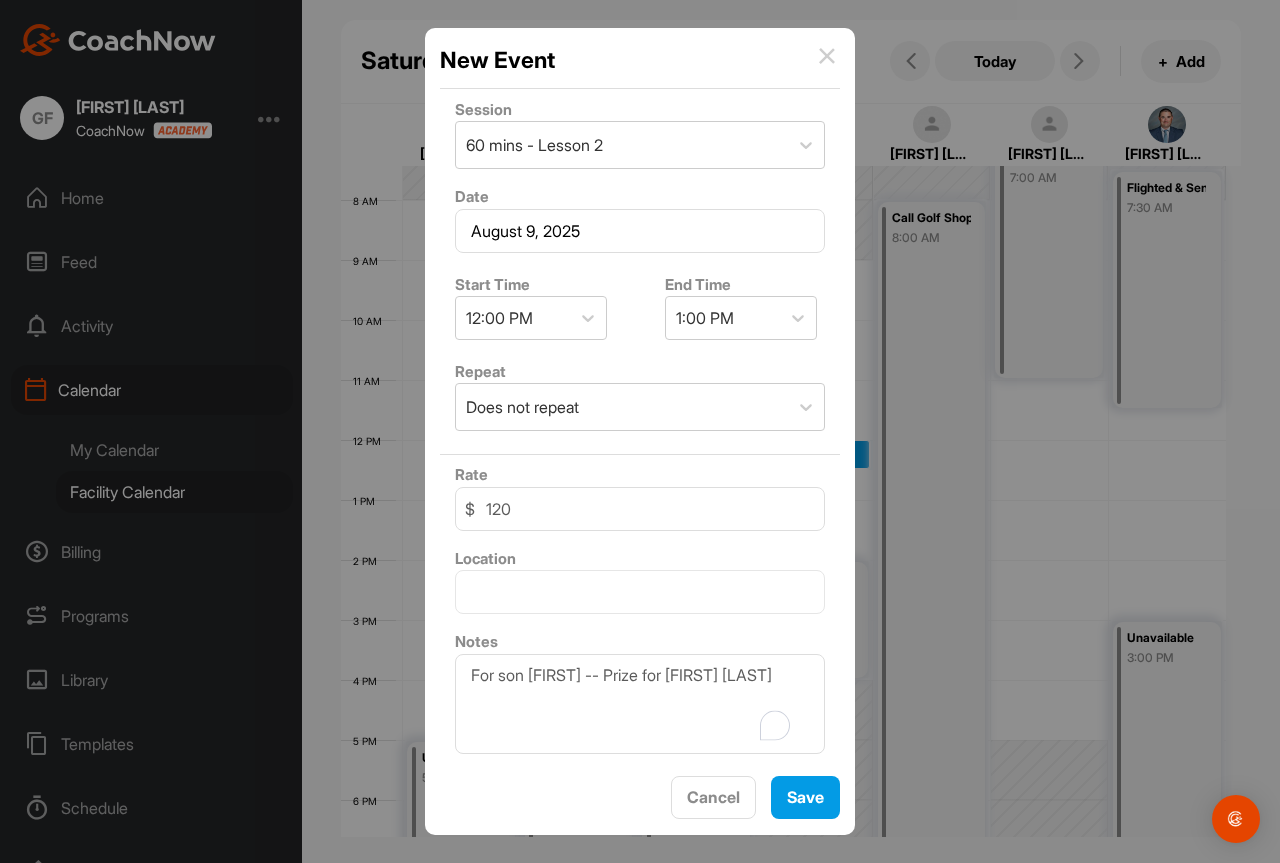 click on "Location" at bounding box center (640, 580) 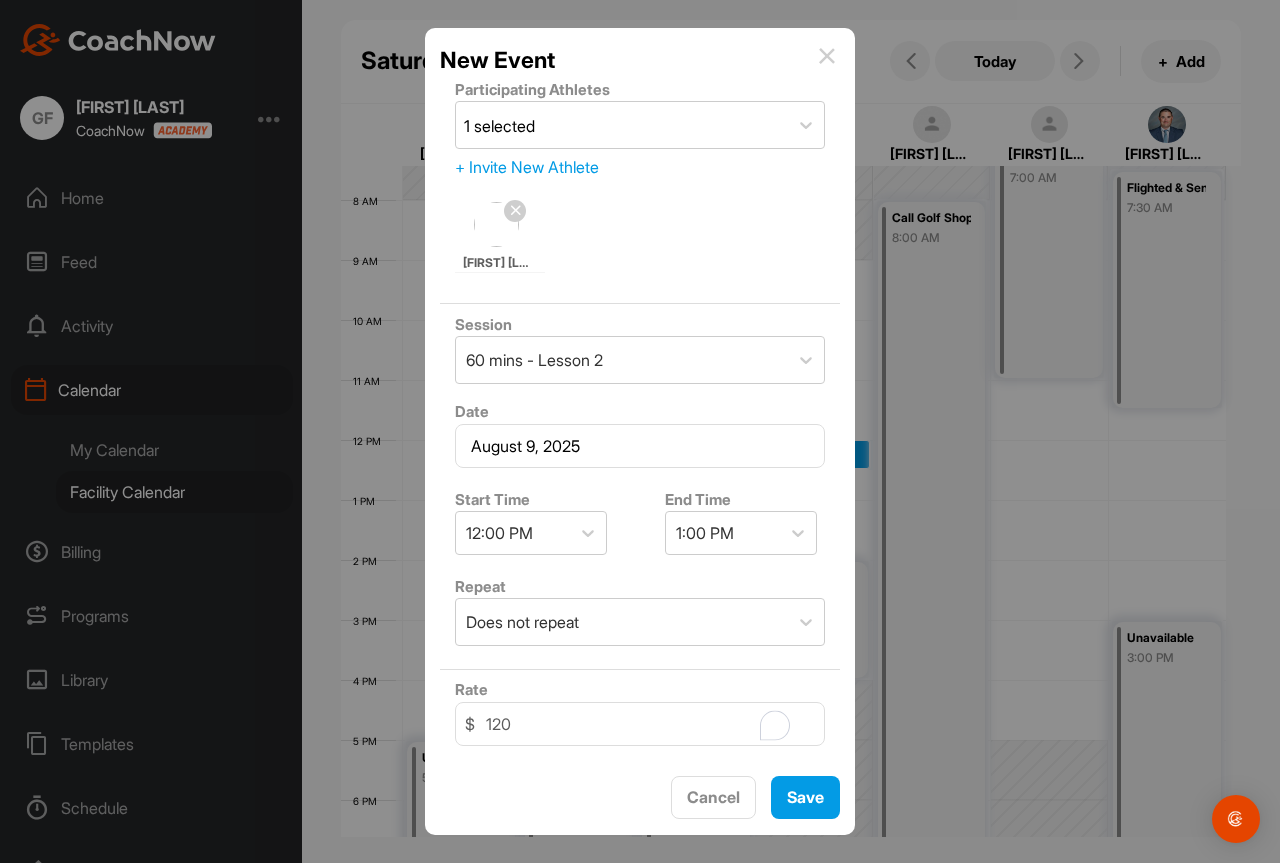 scroll, scrollTop: 75, scrollLeft: 0, axis: vertical 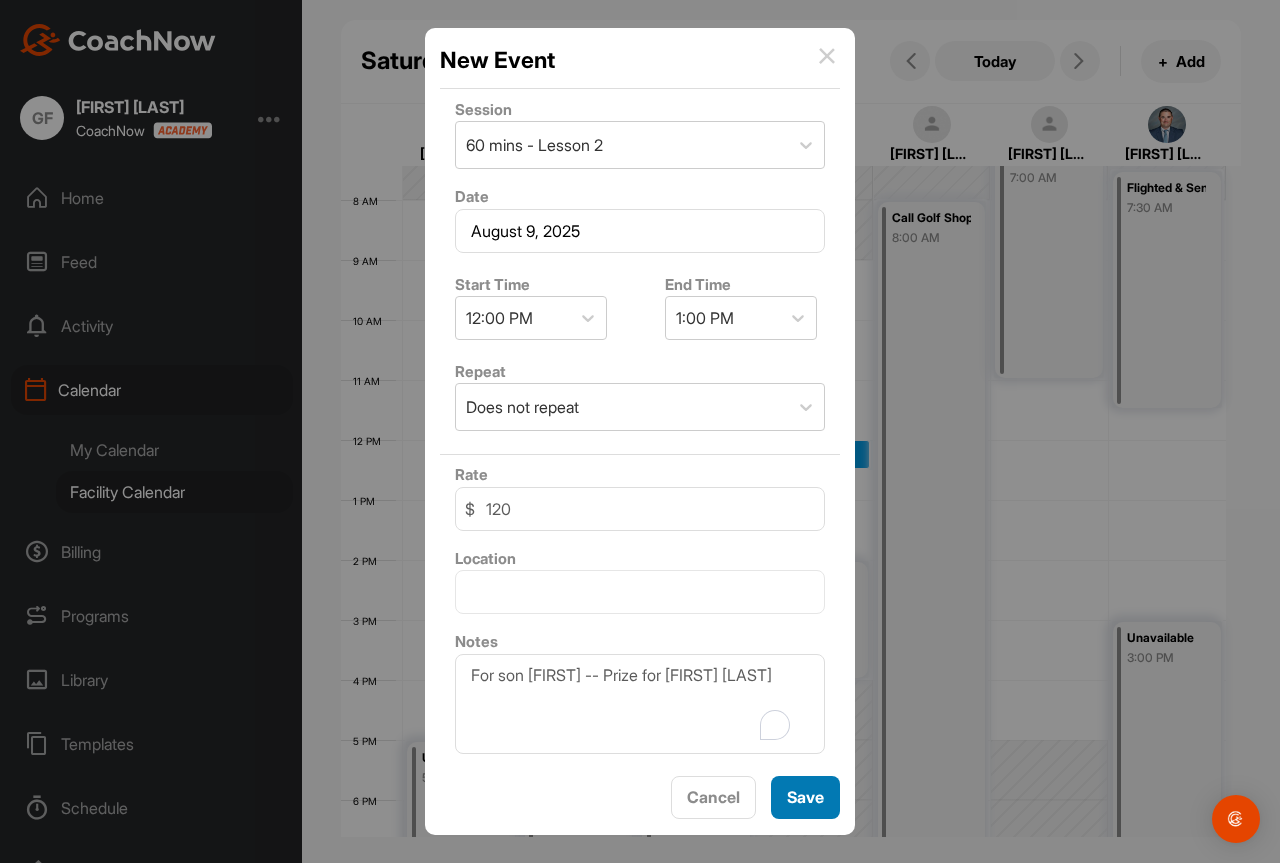 click on "Save" at bounding box center (805, 797) 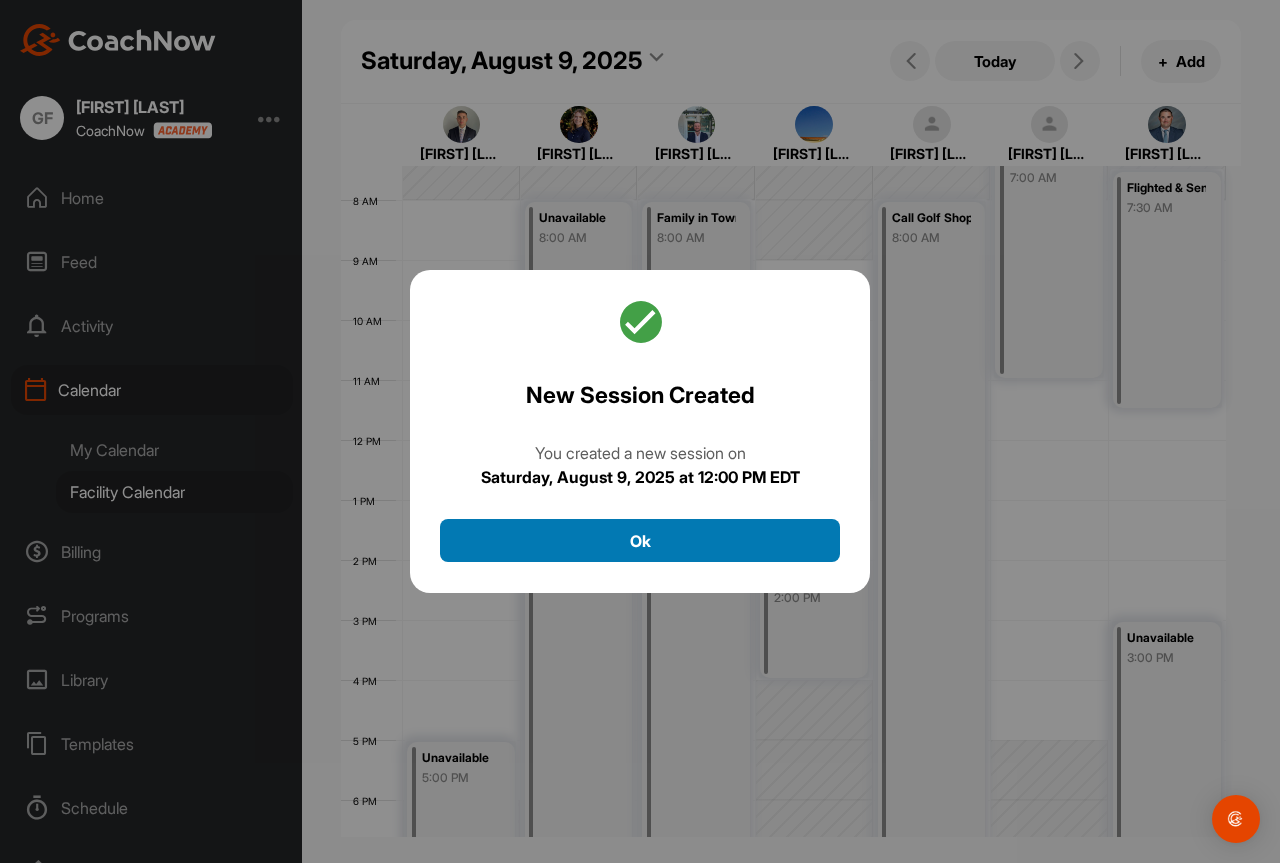 click on "Ok" at bounding box center (640, 540) 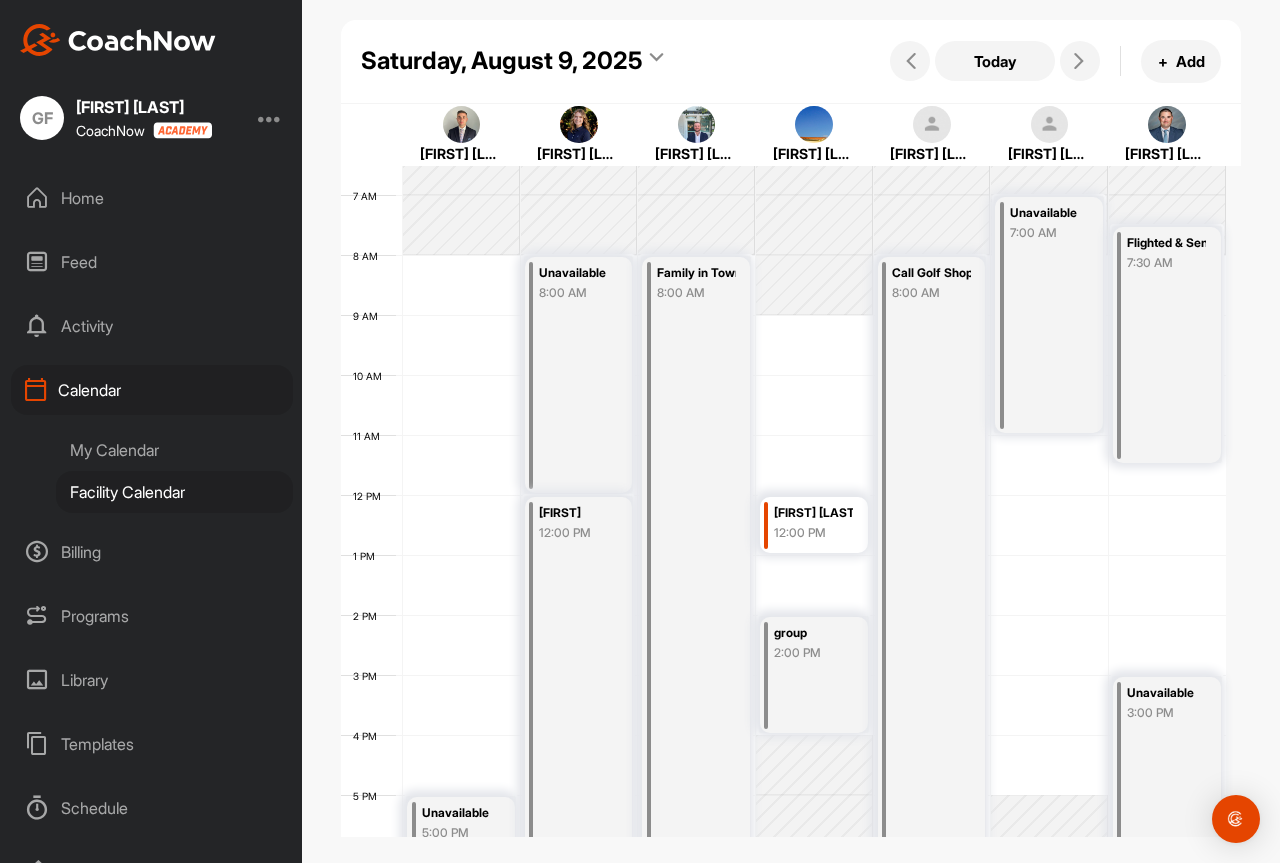 scroll, scrollTop: 346, scrollLeft: 0, axis: vertical 